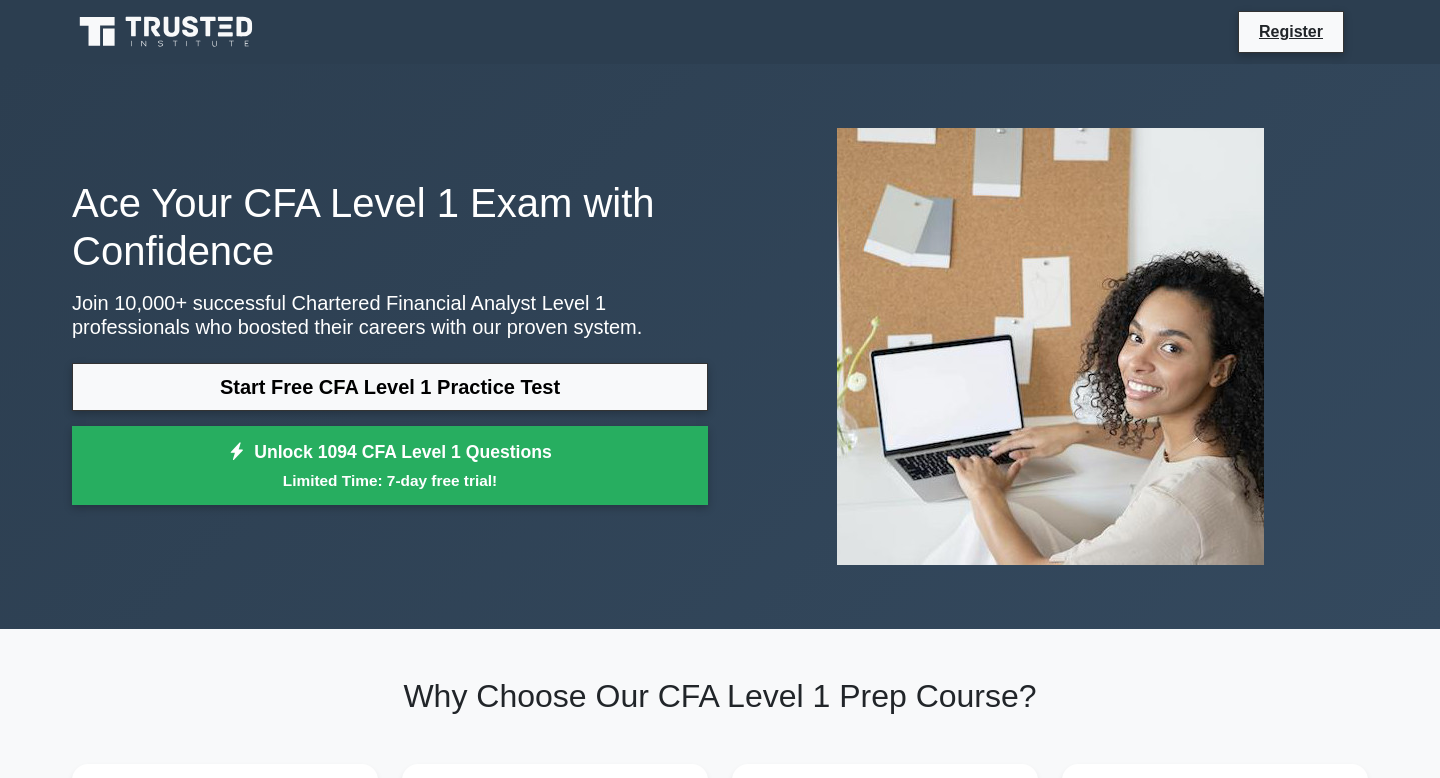 scroll, scrollTop: 0, scrollLeft: 0, axis: both 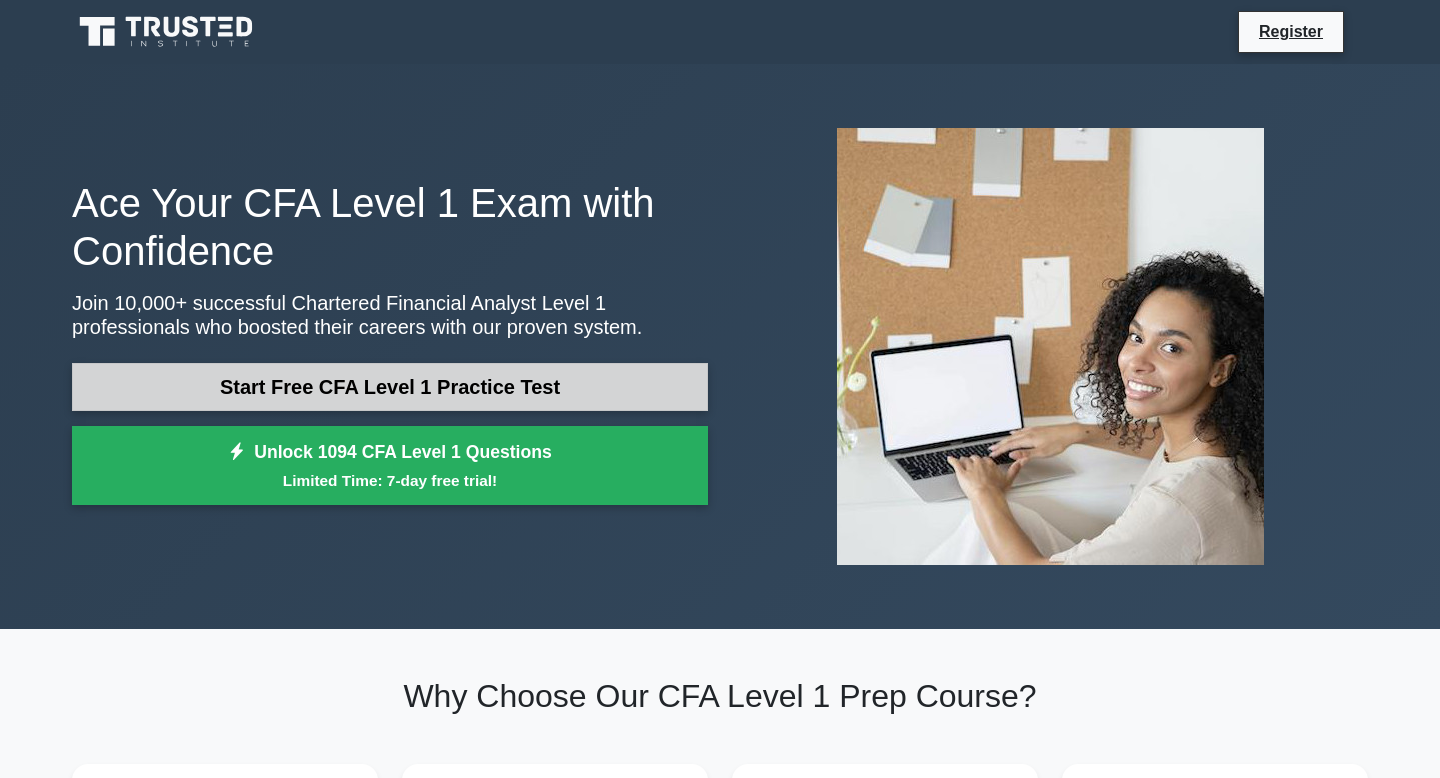 click on "Start Free CFA Level 1 Practice Test" at bounding box center (390, 387) 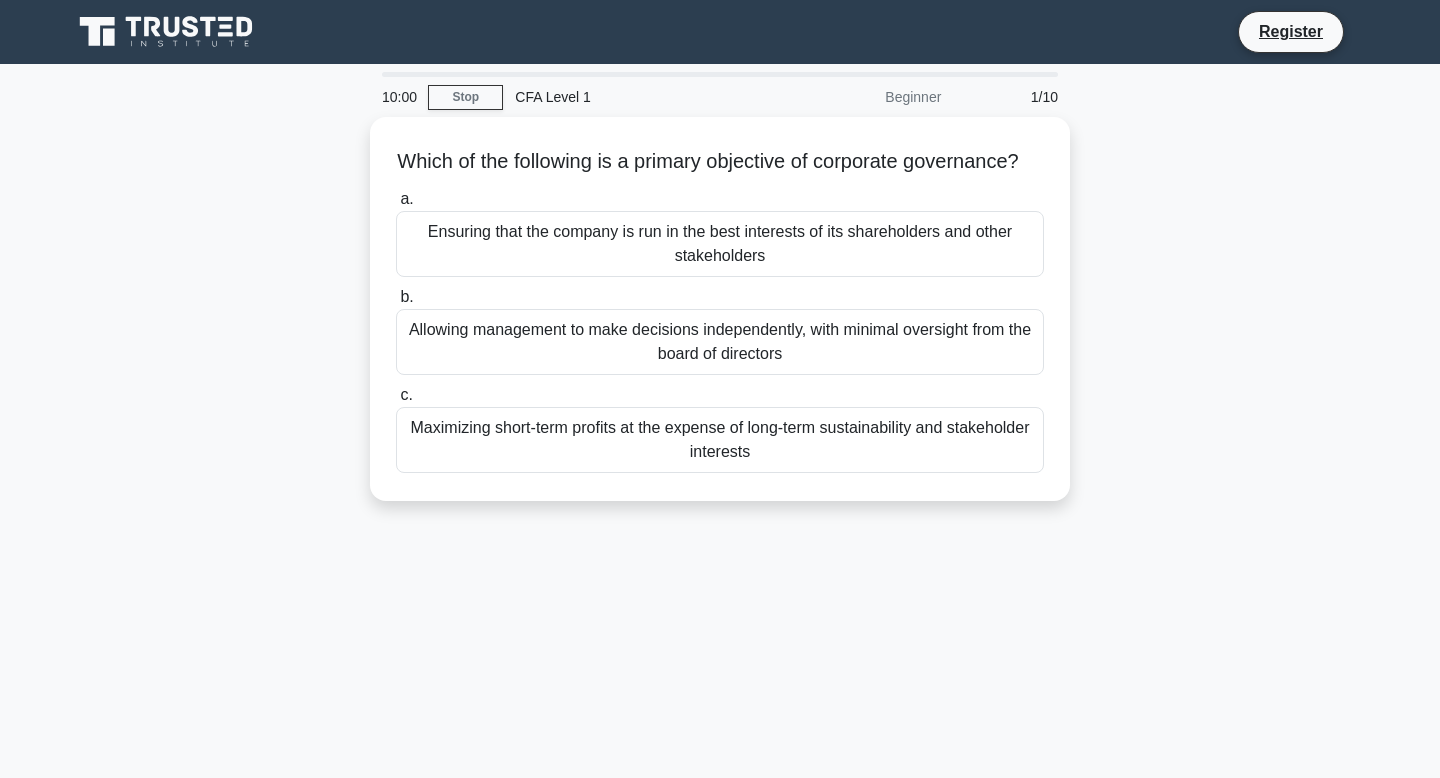scroll, scrollTop: 0, scrollLeft: 0, axis: both 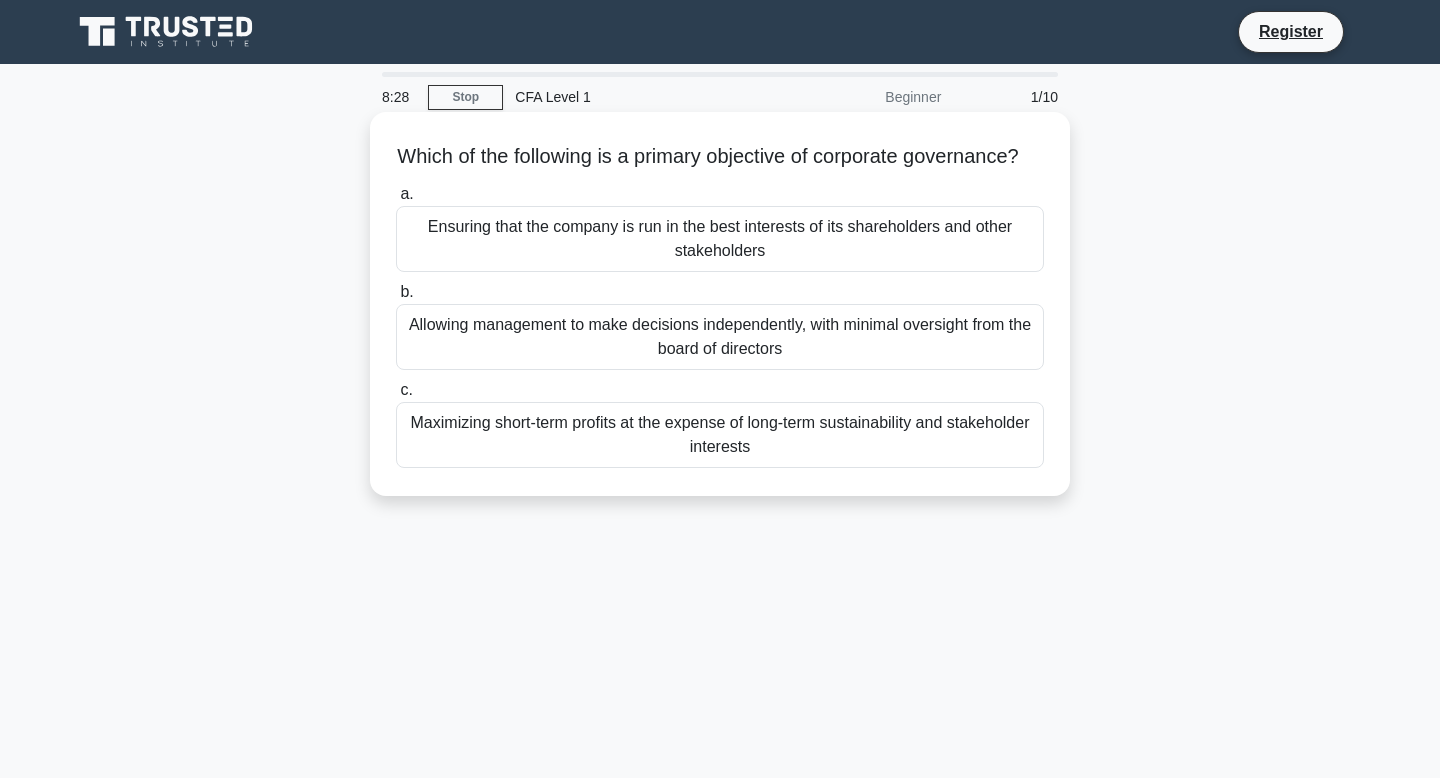 click on "Ensuring that the company is run in the best interests of its shareholders and other stakeholders" at bounding box center [720, 239] 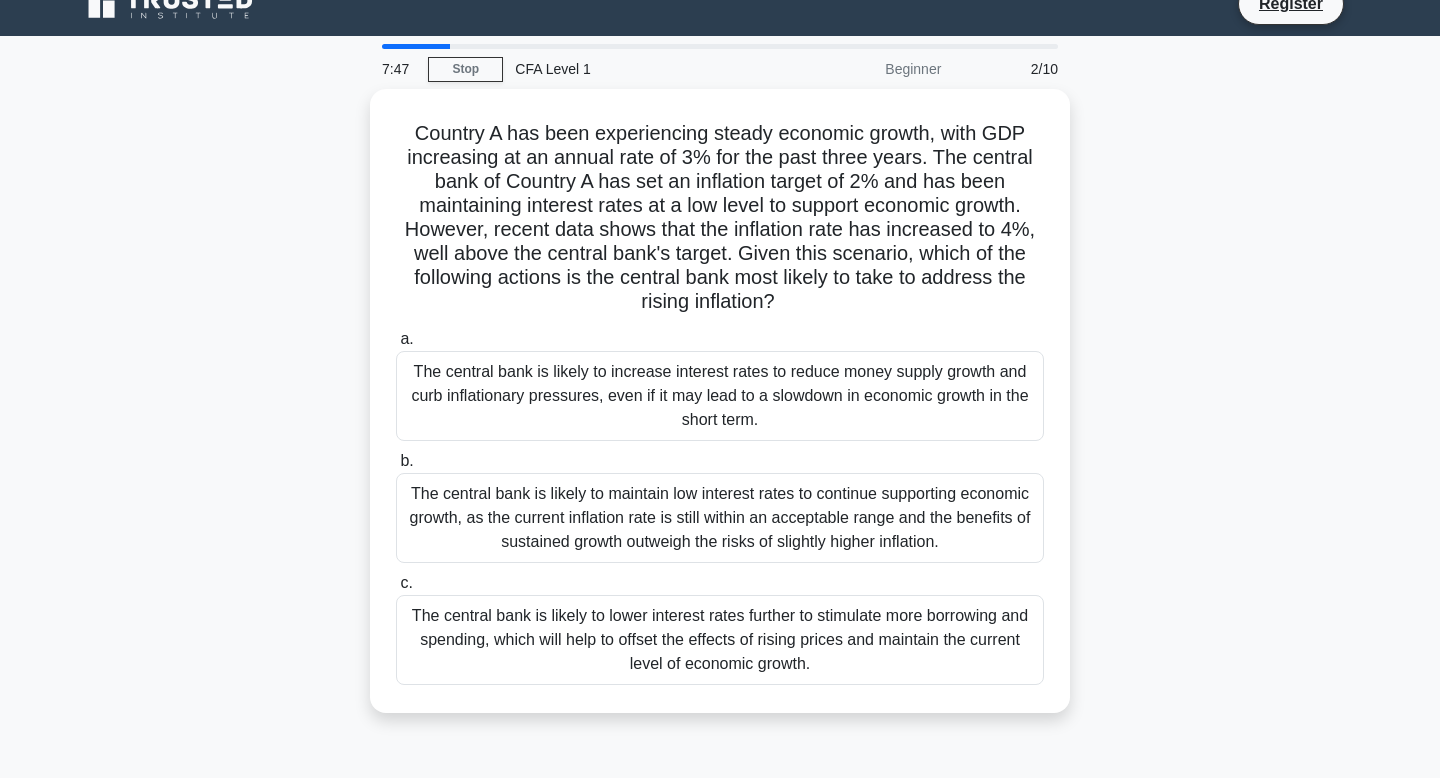 scroll, scrollTop: 30, scrollLeft: 0, axis: vertical 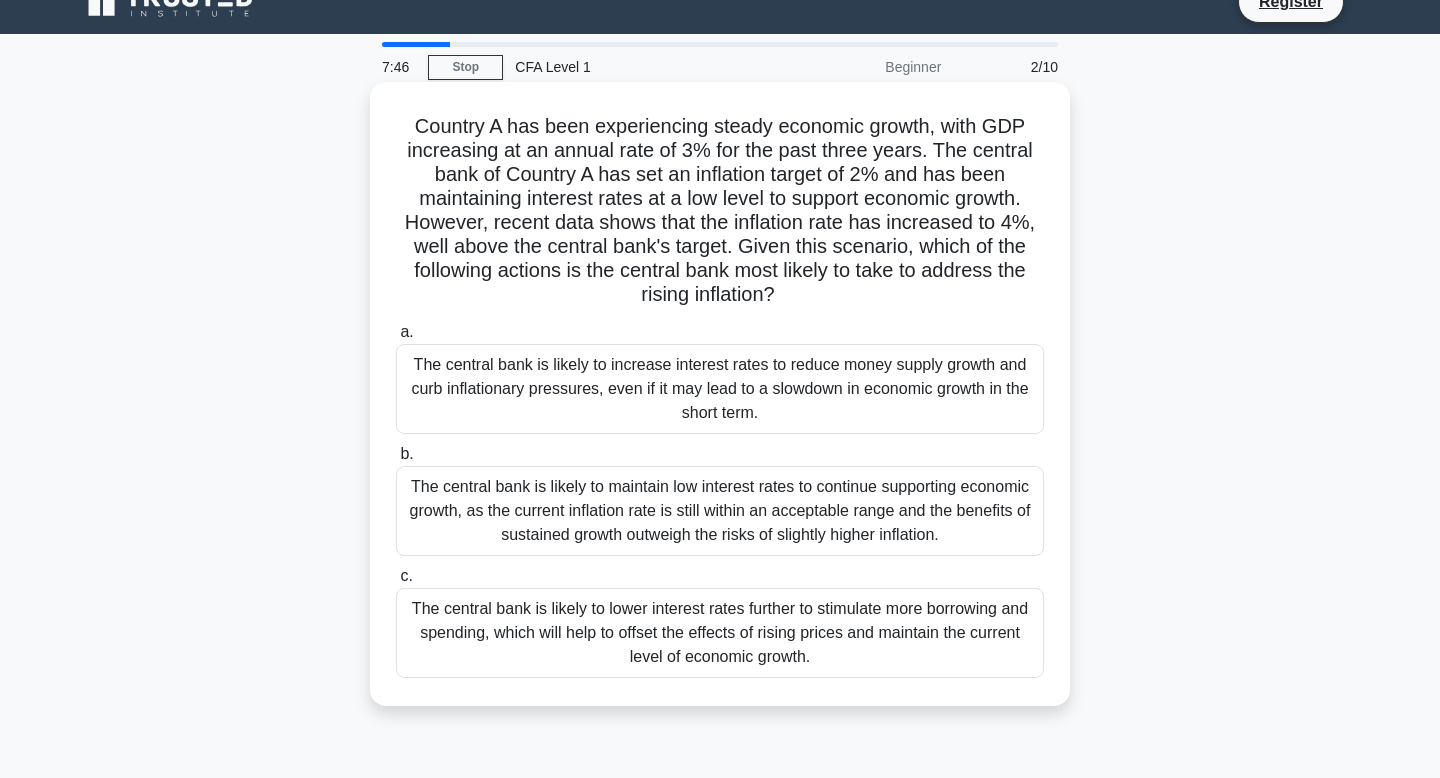 click on "The central bank is likely to increase interest rates to reduce money supply growth and curb inflationary pressures, even if it may lead to a slowdown in economic growth in the short term." at bounding box center (720, 389) 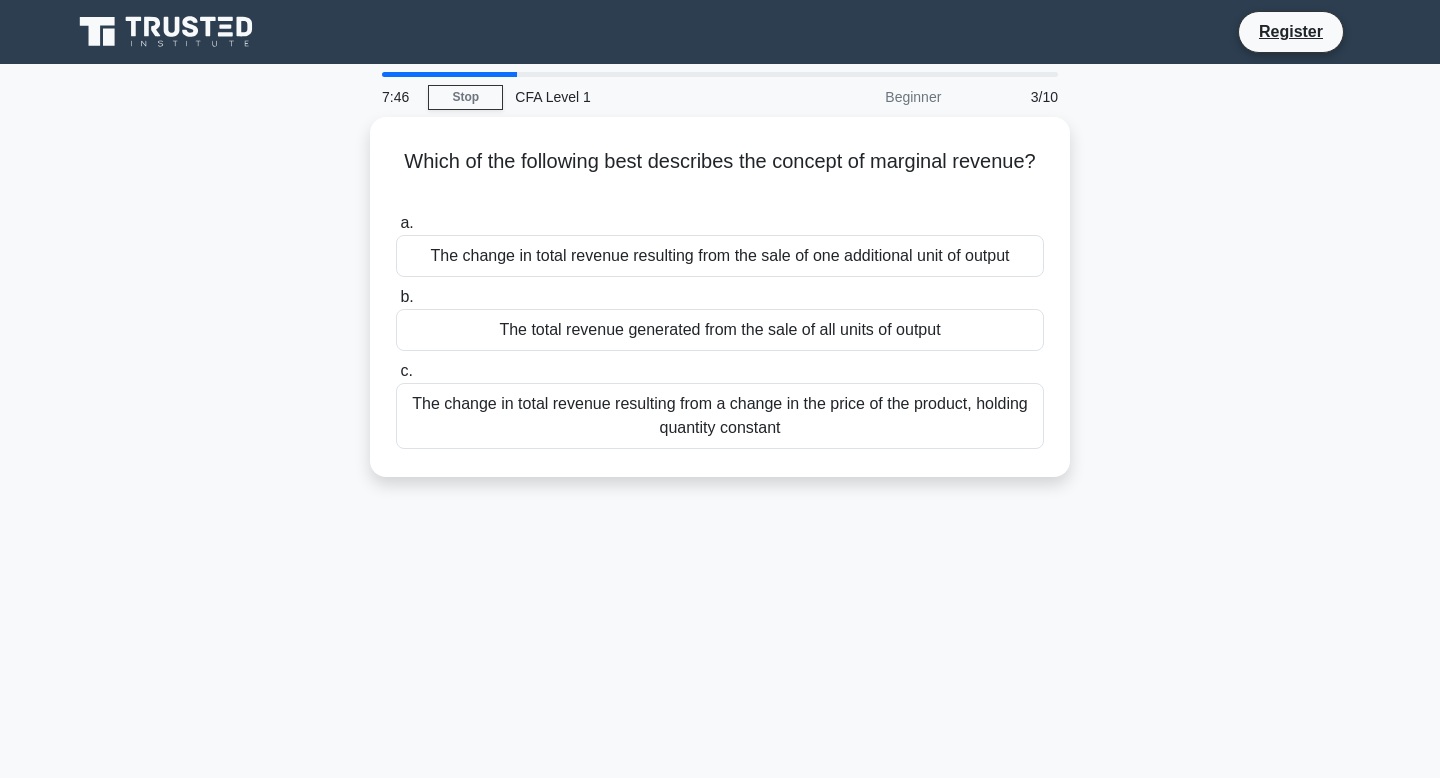 scroll, scrollTop: 0, scrollLeft: 0, axis: both 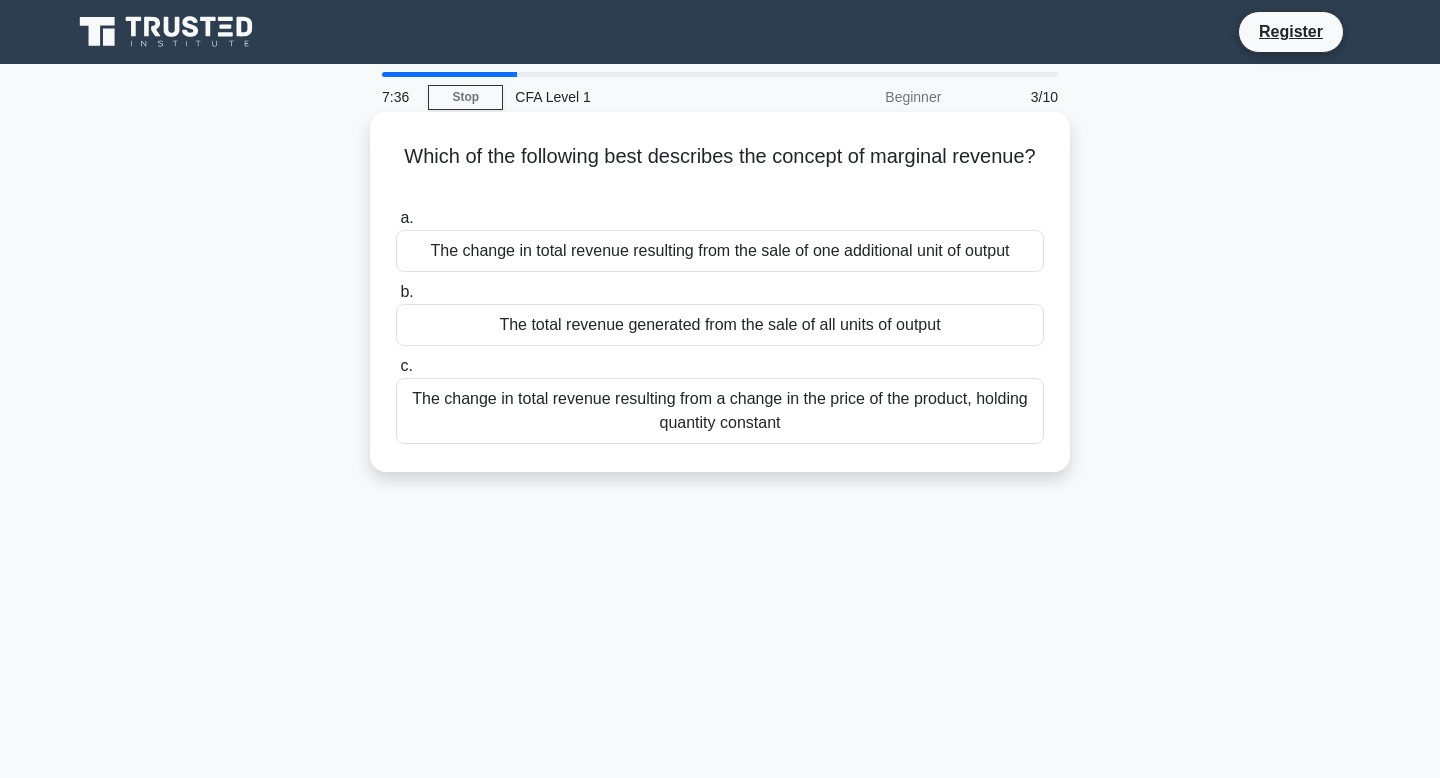 click on "The change in total revenue resulting from the sale of one additional unit of output" at bounding box center [720, 251] 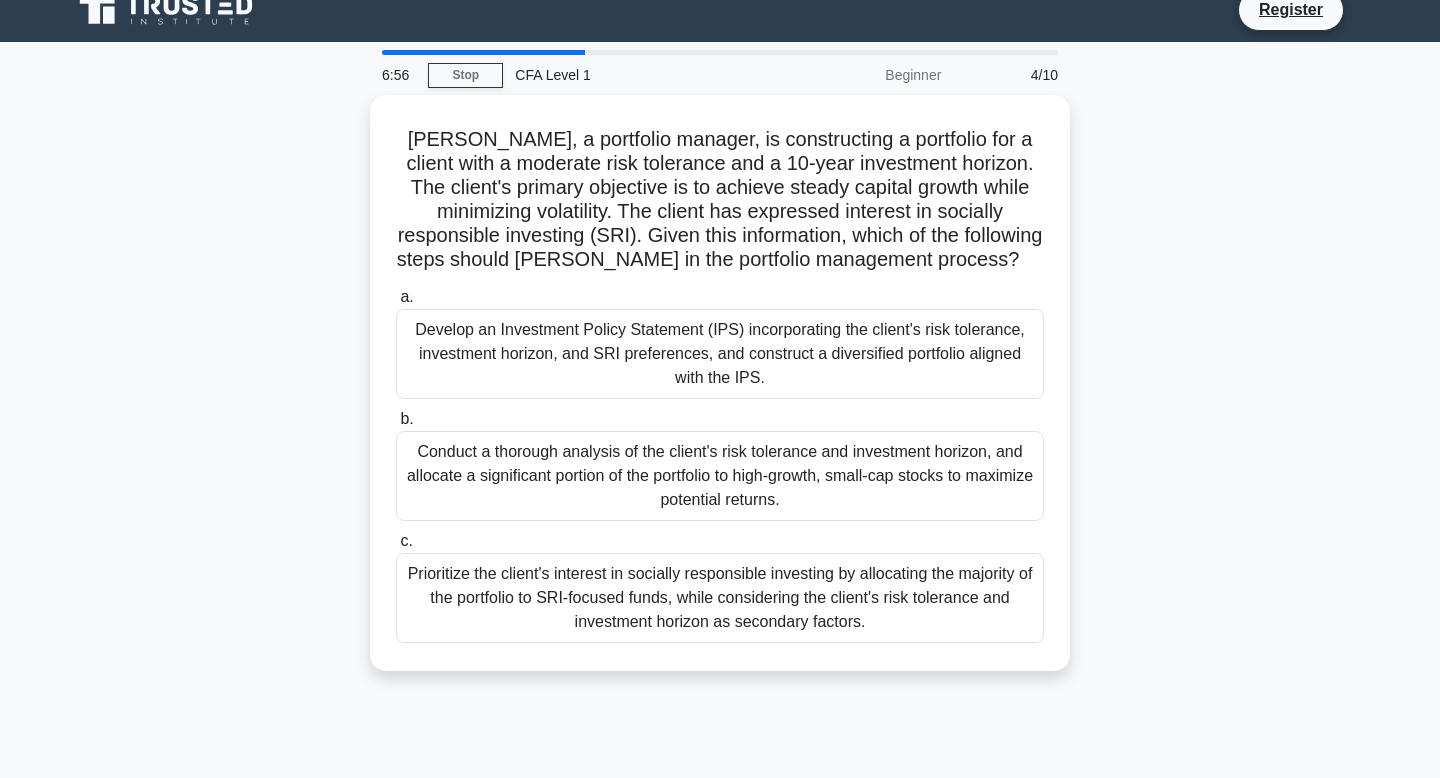 scroll, scrollTop: 28, scrollLeft: 0, axis: vertical 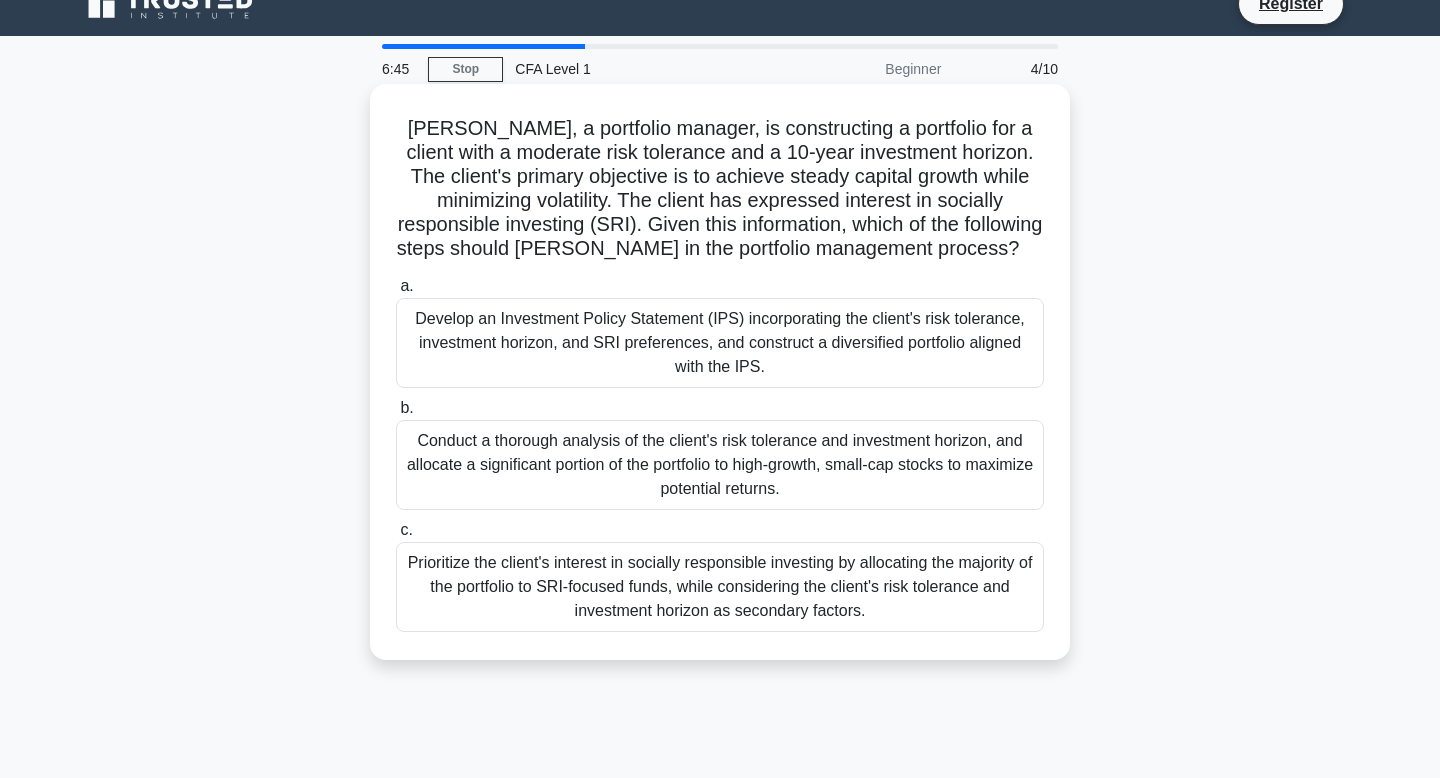 click on "Develop an Investment Policy Statement (IPS) incorporating the client's risk tolerance, investment horizon, and SRI preferences, and construct a diversified portfolio aligned with the IPS." at bounding box center (720, 343) 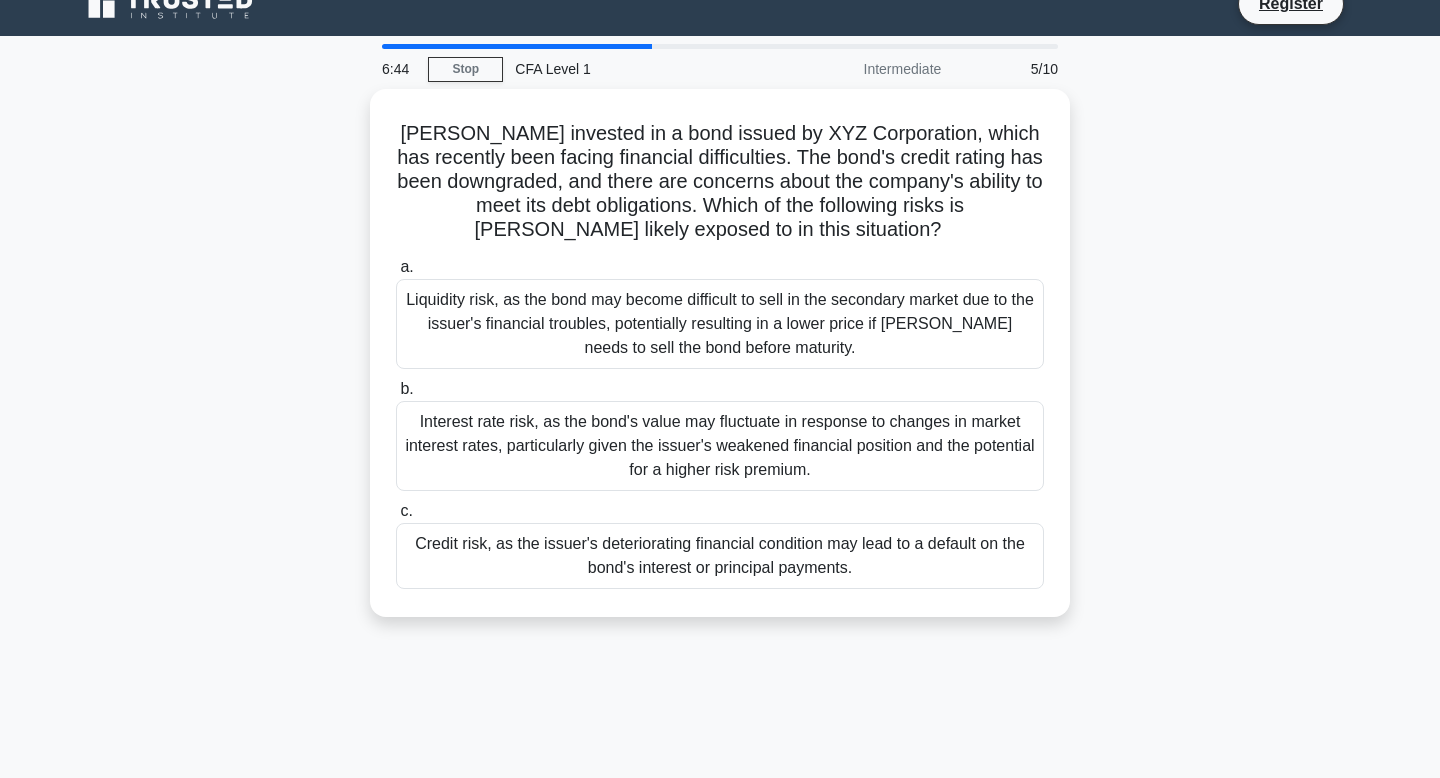 scroll, scrollTop: 0, scrollLeft: 0, axis: both 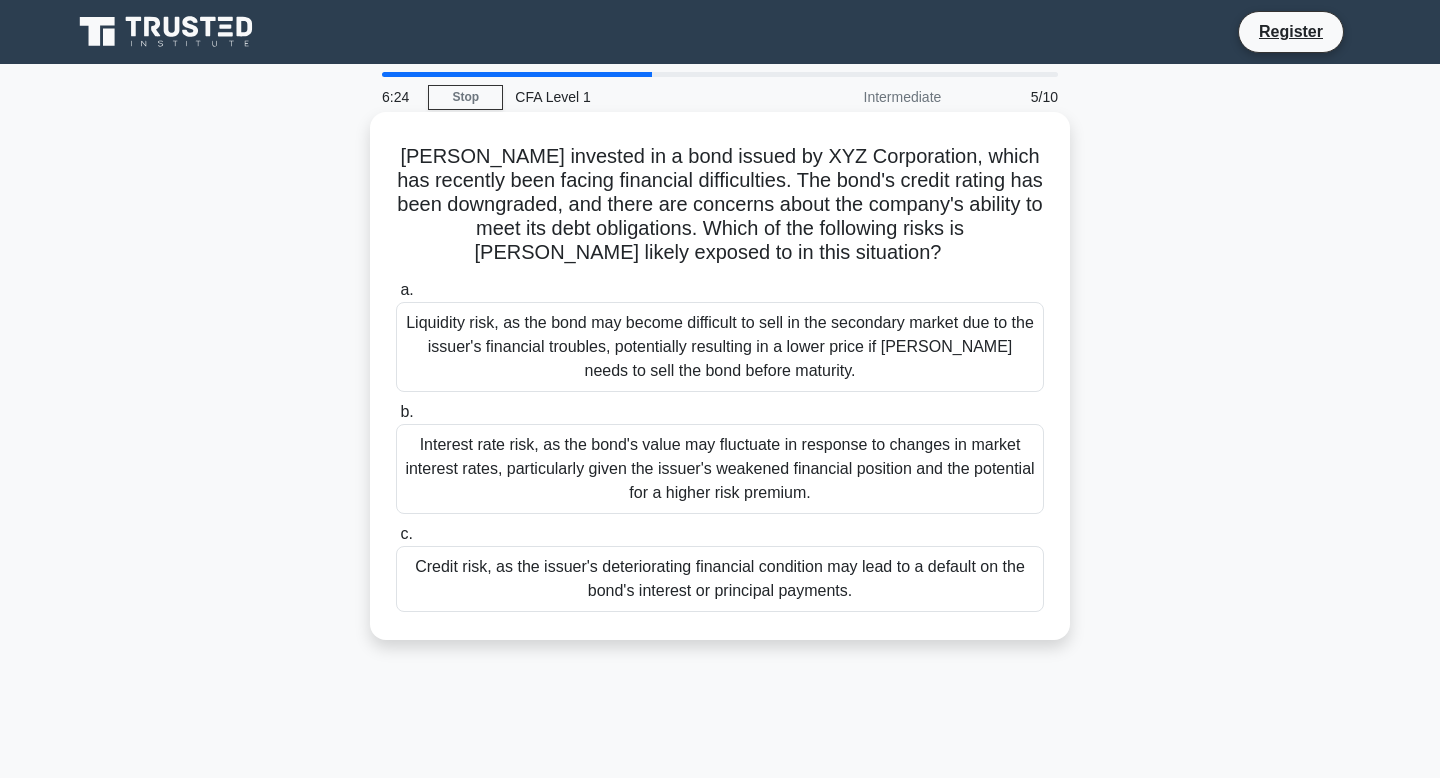 click on "Credit risk, as the issuer's deteriorating financial condition may lead to a default on the bond's interest or principal payments." at bounding box center (720, 579) 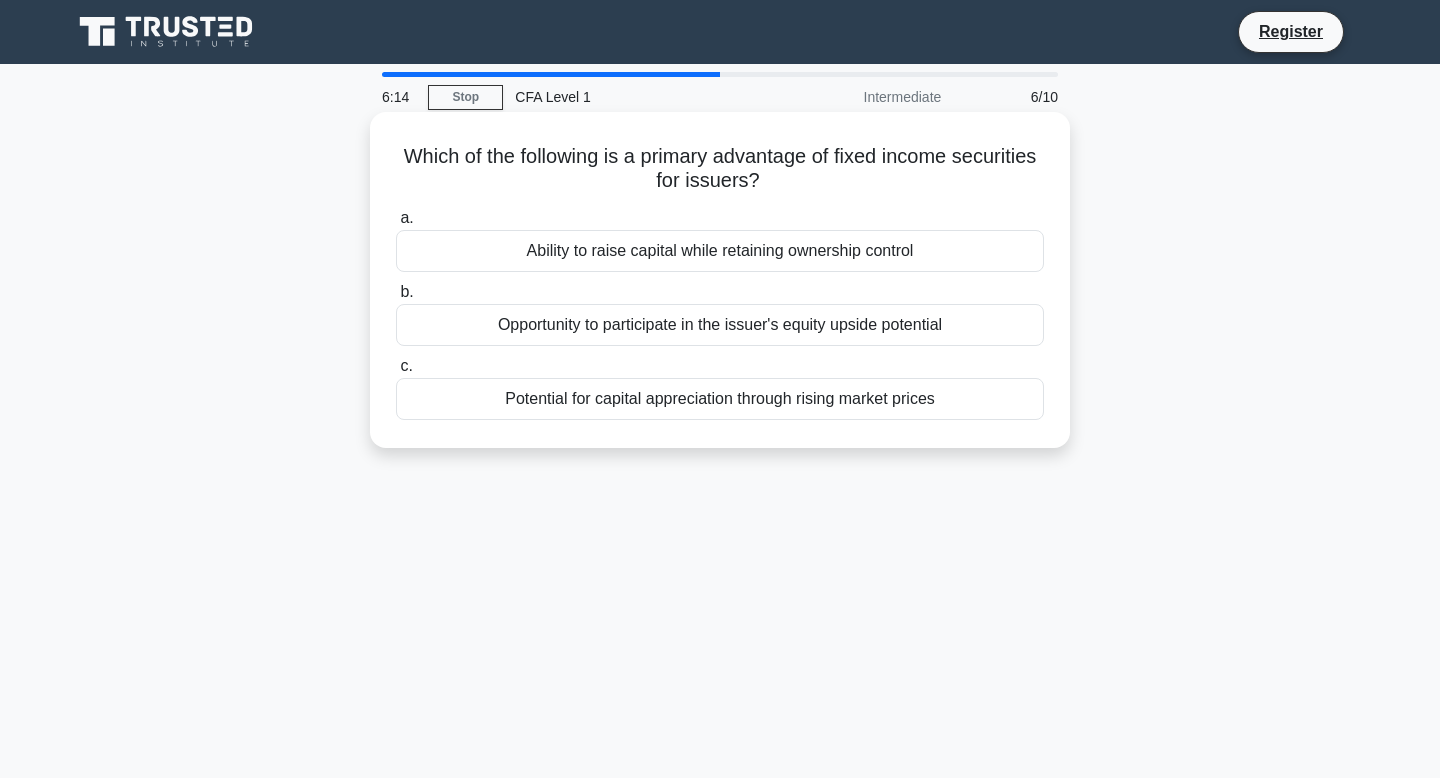 click on "Which of the following is a primary advantage of fixed income securities for issuers?
.spinner_0XTQ{transform-origin:center;animation:spinner_y6GP .75s linear infinite}@keyframes spinner_y6GP{100%{transform:rotate(360deg)}}" at bounding box center [720, 169] 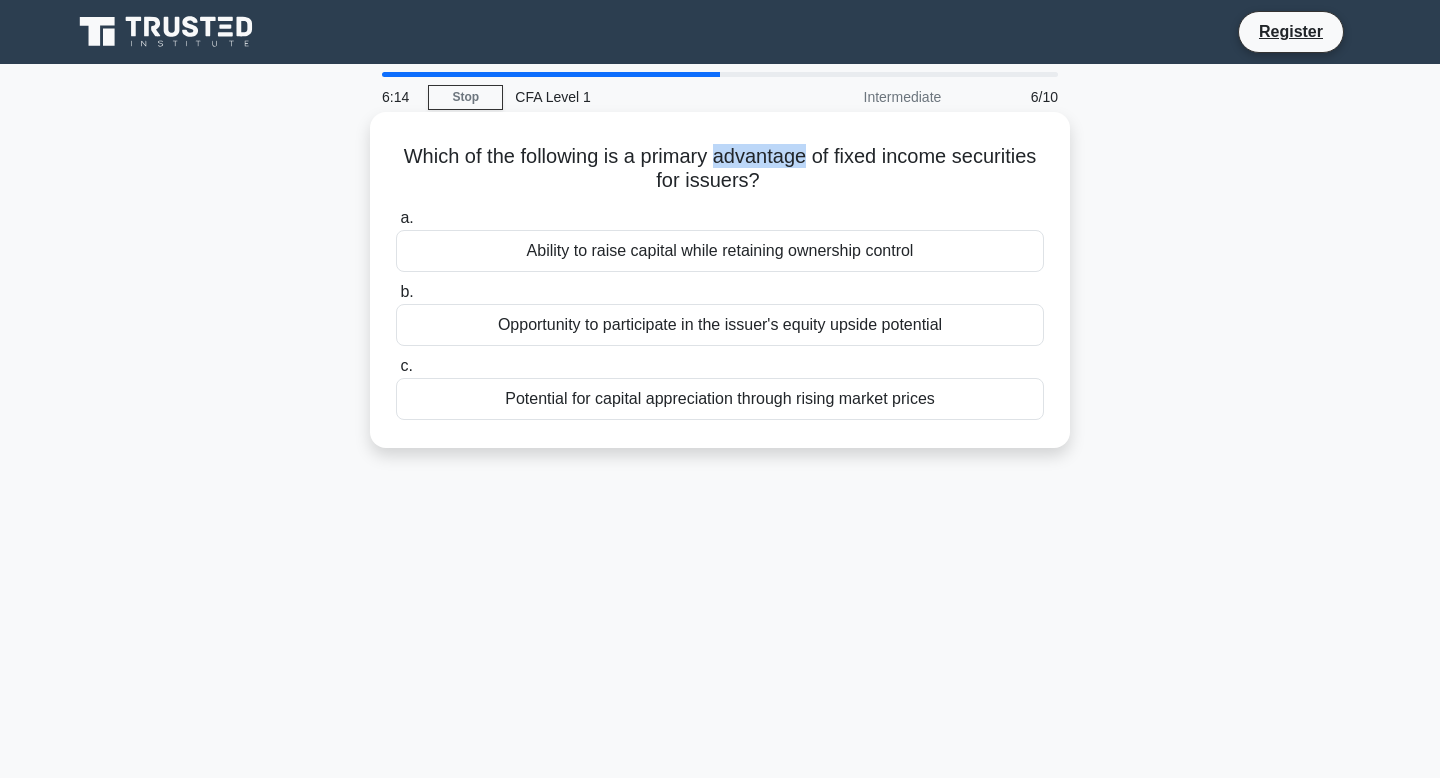 click on "Which of the following is a primary advantage of fixed income securities for issuers?
.spinner_0XTQ{transform-origin:center;animation:spinner_y6GP .75s linear infinite}@keyframes spinner_y6GP{100%{transform:rotate(360deg)}}" at bounding box center (720, 169) 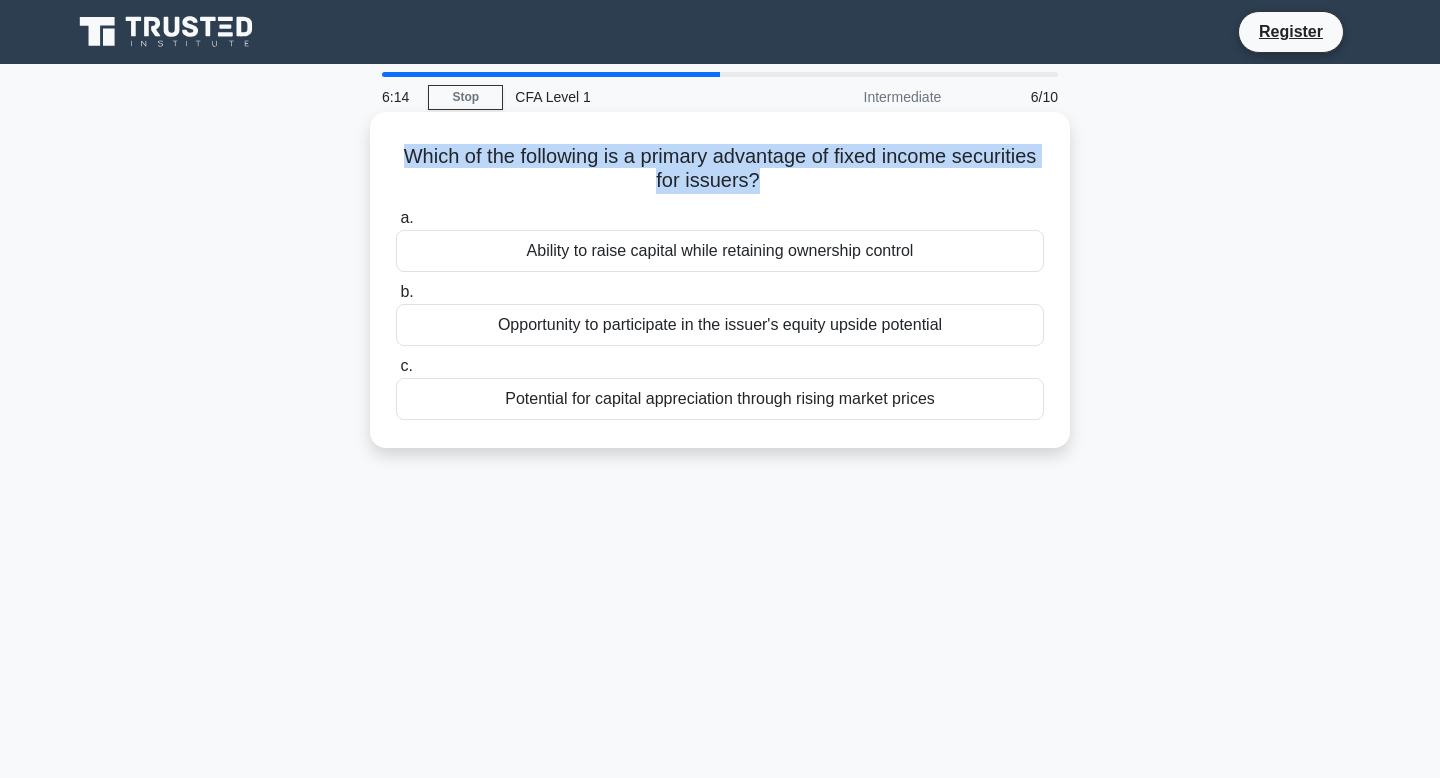 click on "Which of the following is a primary advantage of fixed income securities for issuers?
.spinner_0XTQ{transform-origin:center;animation:spinner_y6GP .75s linear infinite}@keyframes spinner_y6GP{100%{transform:rotate(360deg)}}" at bounding box center [720, 169] 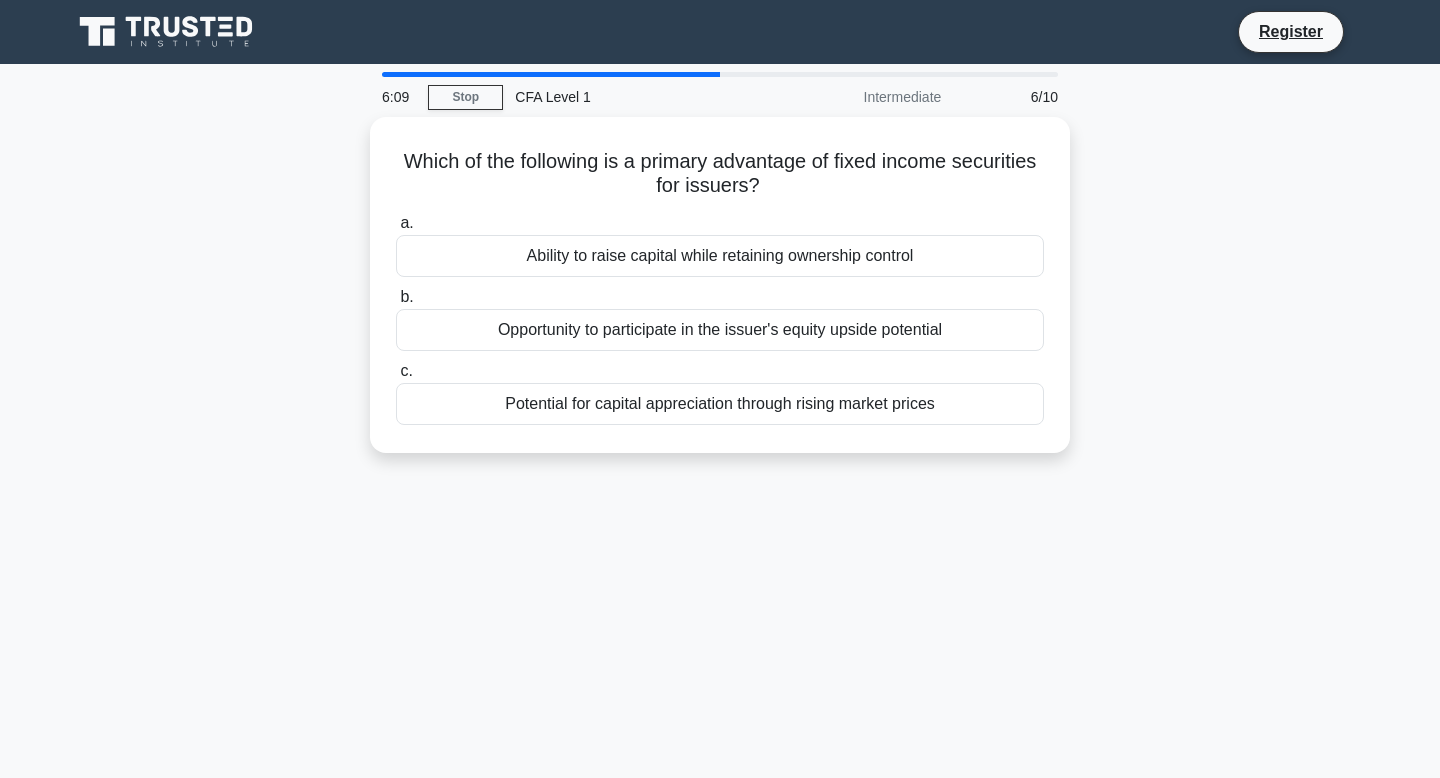 click on "Which of the following is a primary advantage of fixed income securities for issuers?
.spinner_0XTQ{transform-origin:center;animation:spinner_y6GP .75s linear infinite}@keyframes spinner_y6GP{100%{transform:rotate(360deg)}}
a.
Ability to raise capital while retaining ownership control
b. c." at bounding box center [720, 297] 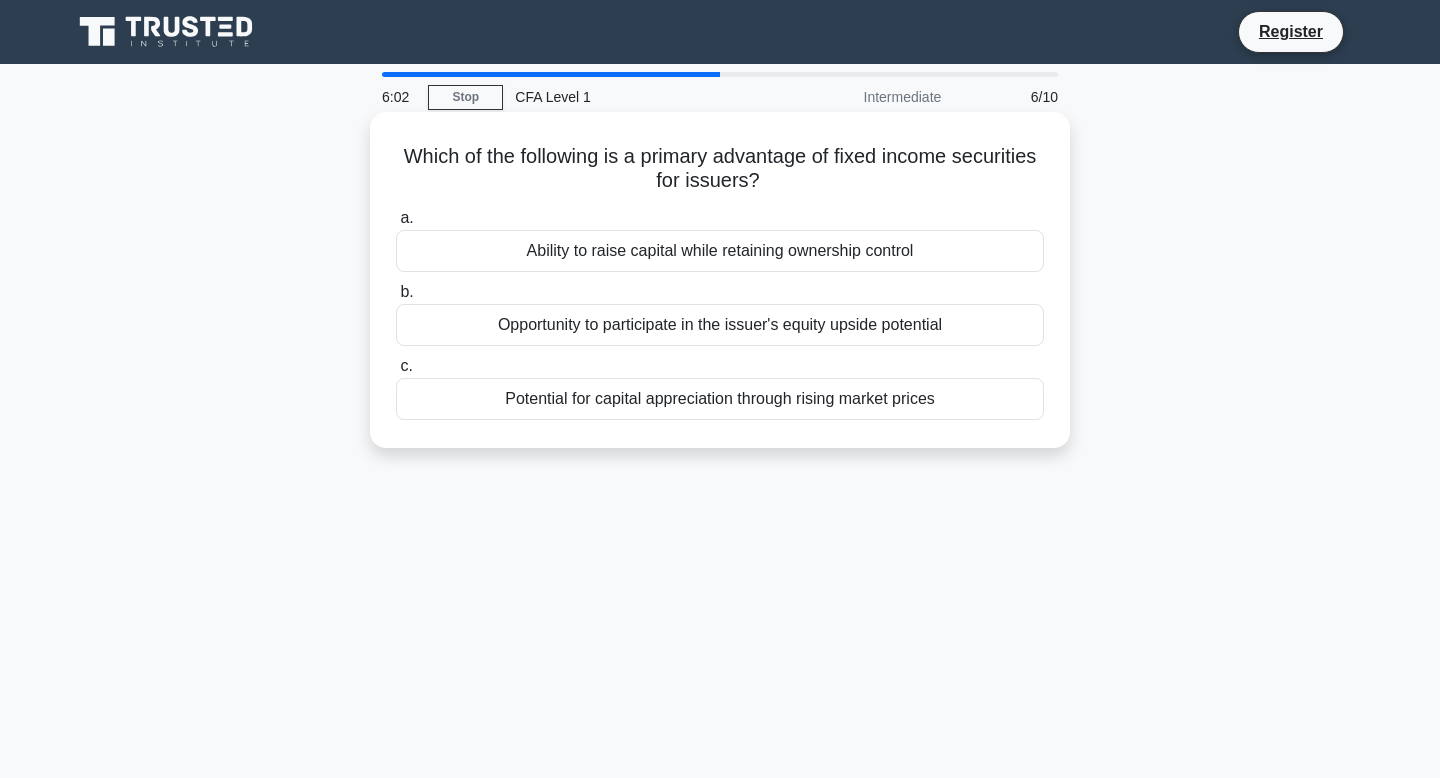 click on "Ability to raise capital while retaining ownership control" at bounding box center (720, 251) 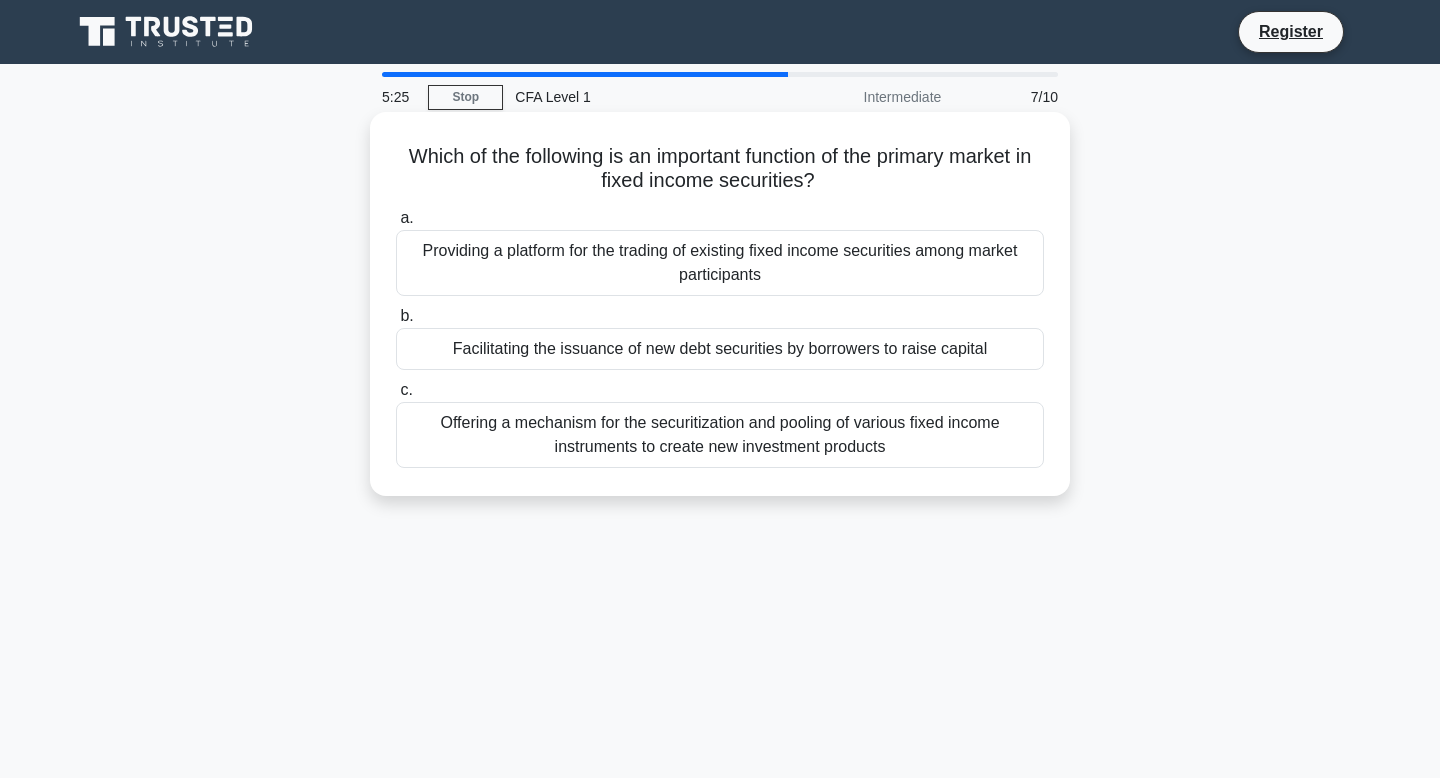 click on "Facilitating the issuance of new debt securities by borrowers to raise capital" at bounding box center [720, 349] 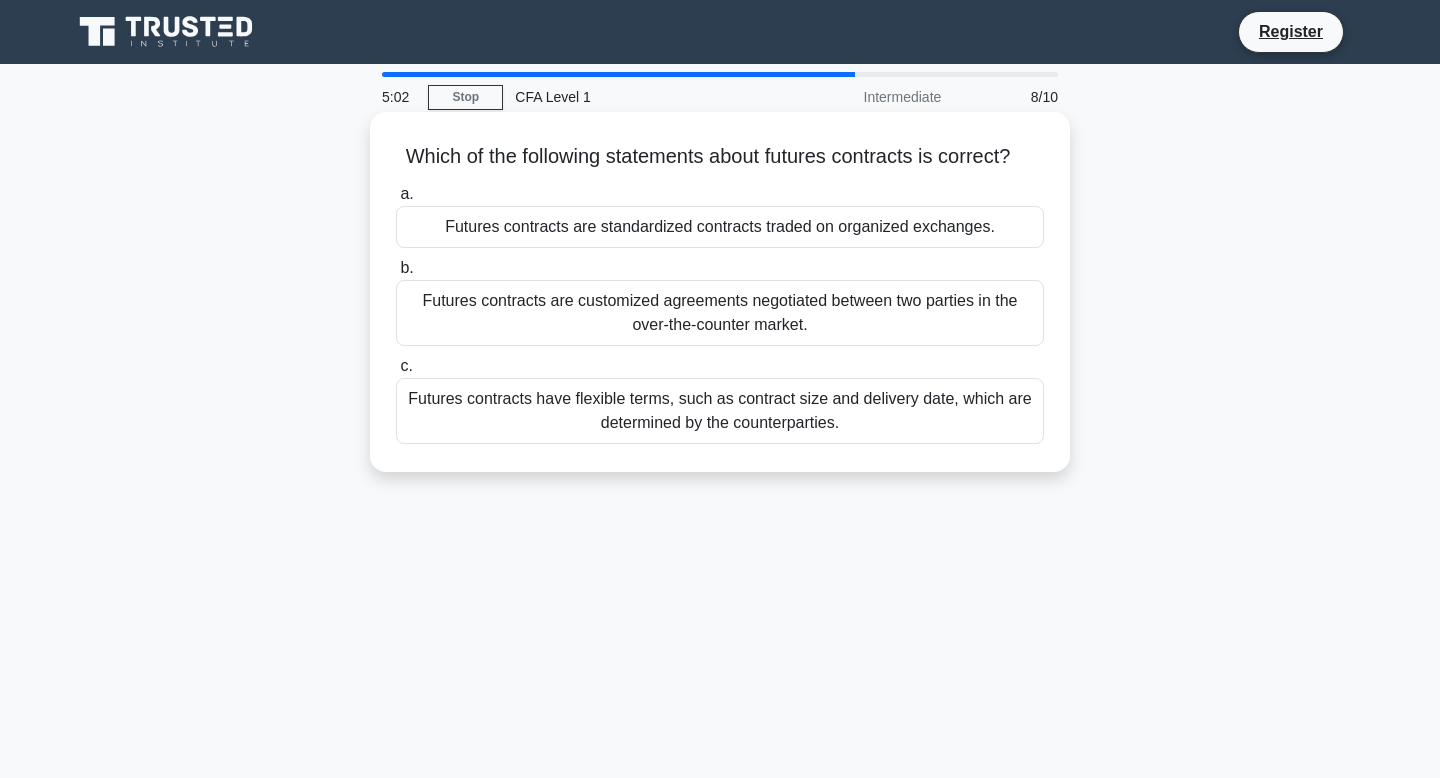 click on "Futures contracts are customized agreements negotiated between two parties in the over-the-counter market." at bounding box center (720, 313) 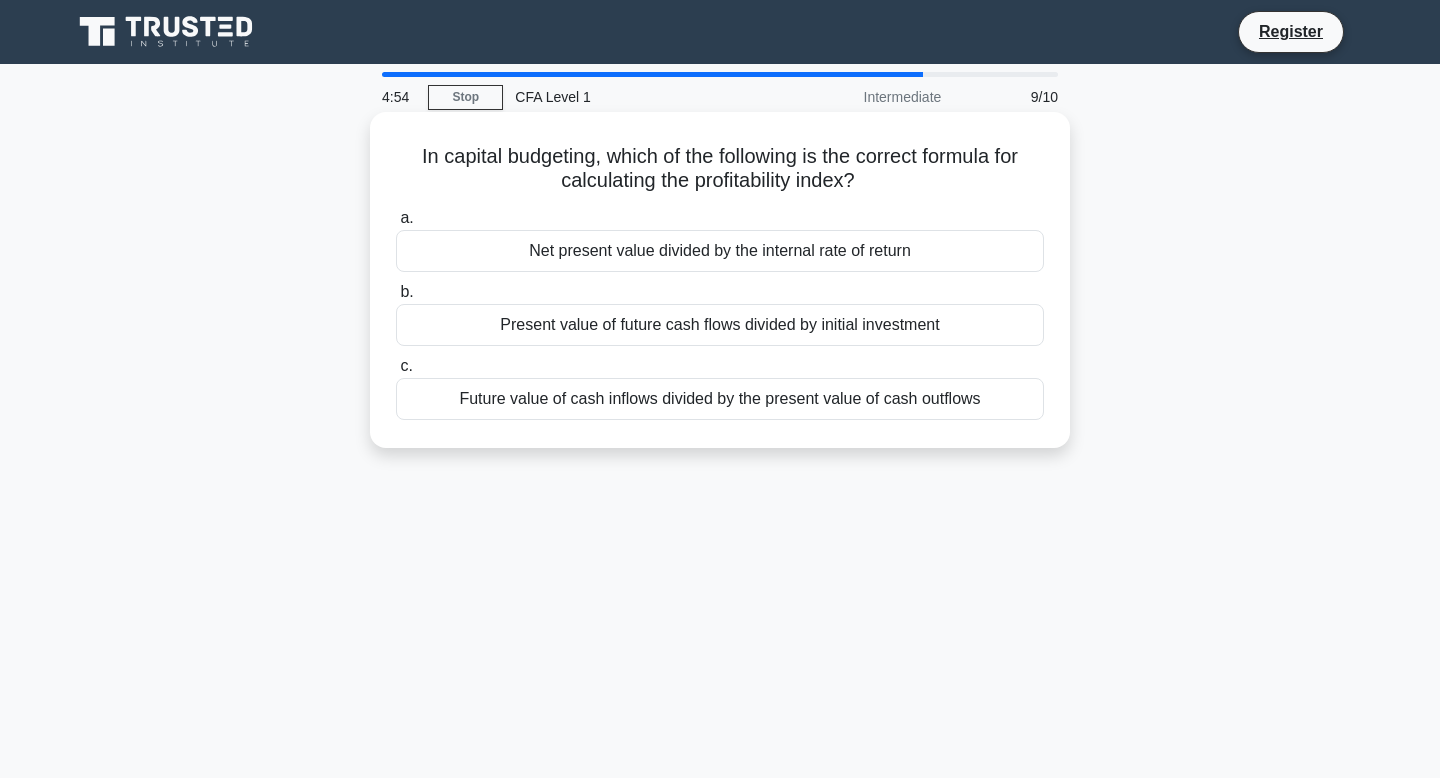click on "In capital budgeting, which of the following is the correct formula for calculating the profitability index?
.spinner_0XTQ{transform-origin:center;animation:spinner_y6GP .75s linear infinite}@keyframes spinner_y6GP{100%{transform:rotate(360deg)}}" at bounding box center (720, 169) 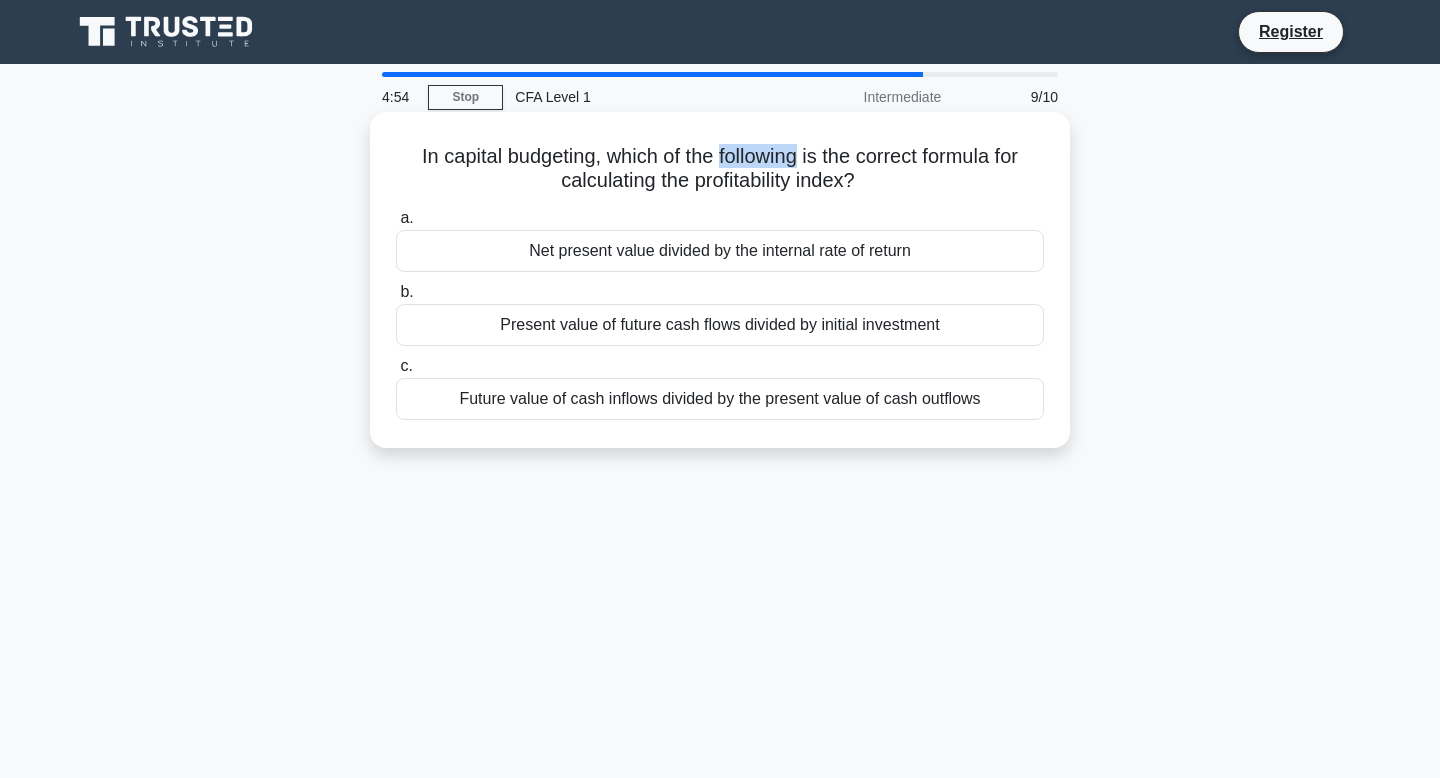 click on "In capital budgeting, which of the following is the correct formula for calculating the profitability index?
.spinner_0XTQ{transform-origin:center;animation:spinner_y6GP .75s linear infinite}@keyframes spinner_y6GP{100%{transform:rotate(360deg)}}" at bounding box center (720, 169) 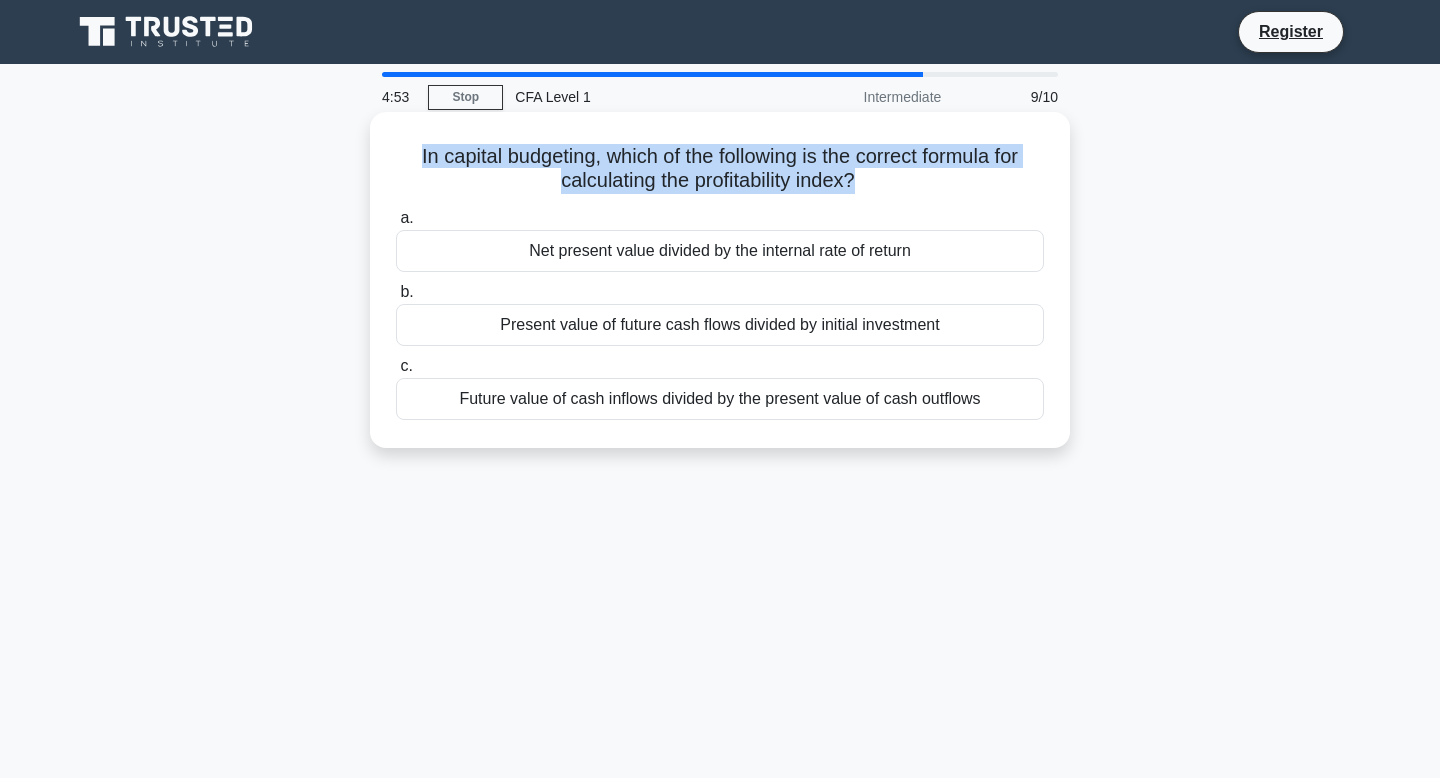 click on "In capital budgeting, which of the following is the correct formula for calculating the profitability index?
.spinner_0XTQ{transform-origin:center;animation:spinner_y6GP .75s linear infinite}@keyframes spinner_y6GP{100%{transform:rotate(360deg)}}" at bounding box center [720, 169] 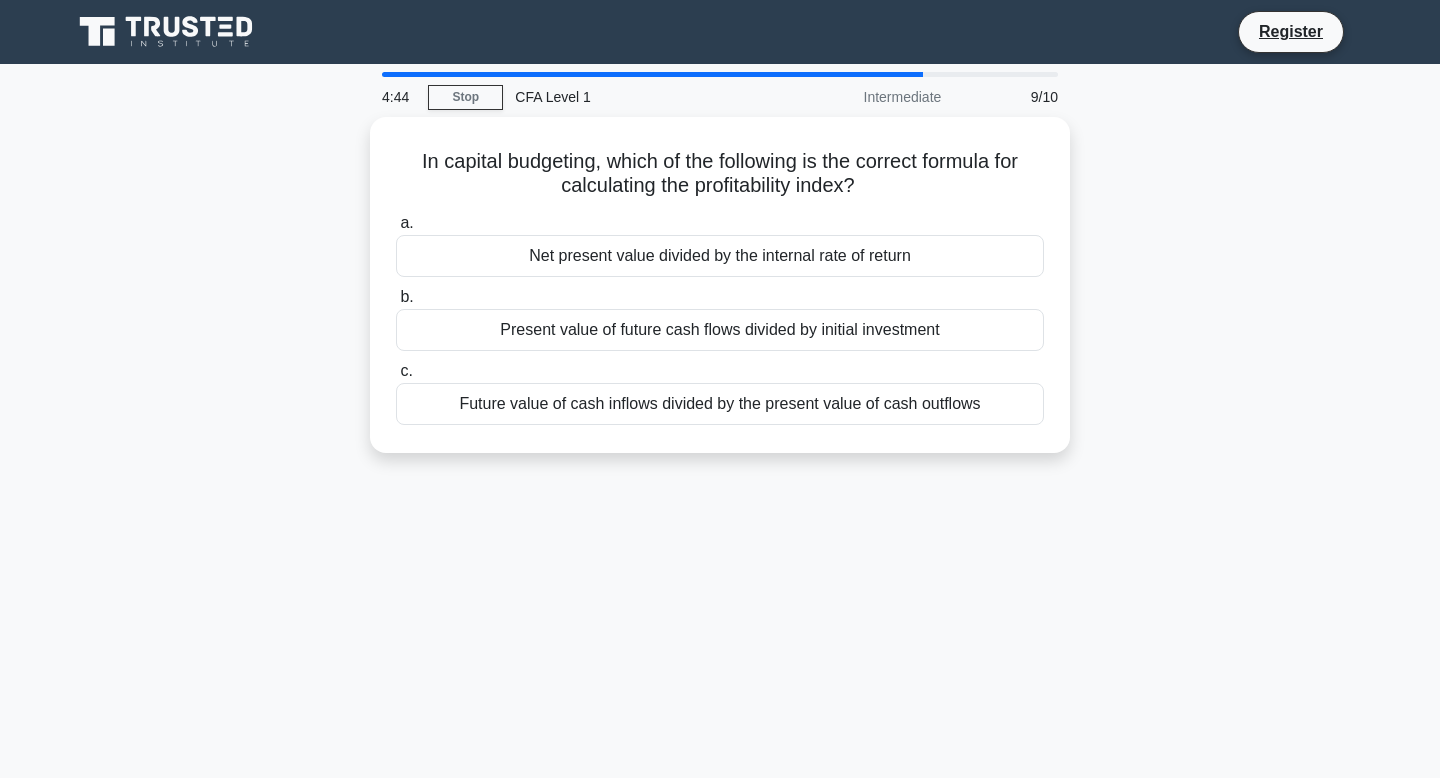 click on "In capital budgeting, which of the following is the correct formula for calculating the profitability index?
.spinner_0XTQ{transform-origin:center;animation:spinner_y6GP .75s linear infinite}@keyframes spinner_y6GP{100%{transform:rotate(360deg)}}
a.
Net present value divided by the internal rate of return
b. c." at bounding box center (720, 297) 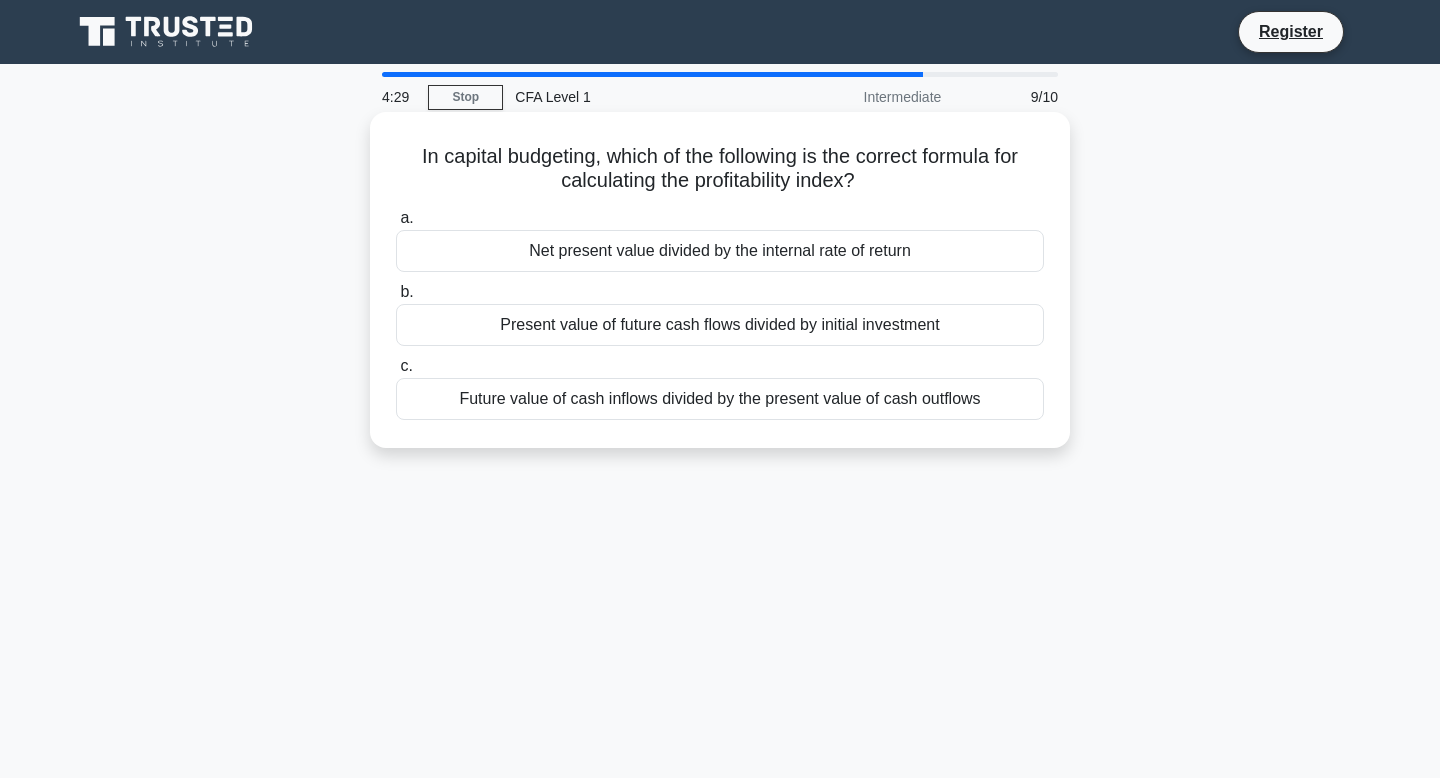 click on "Future value of cash inflows divided by the present value of cash outflows" at bounding box center [720, 399] 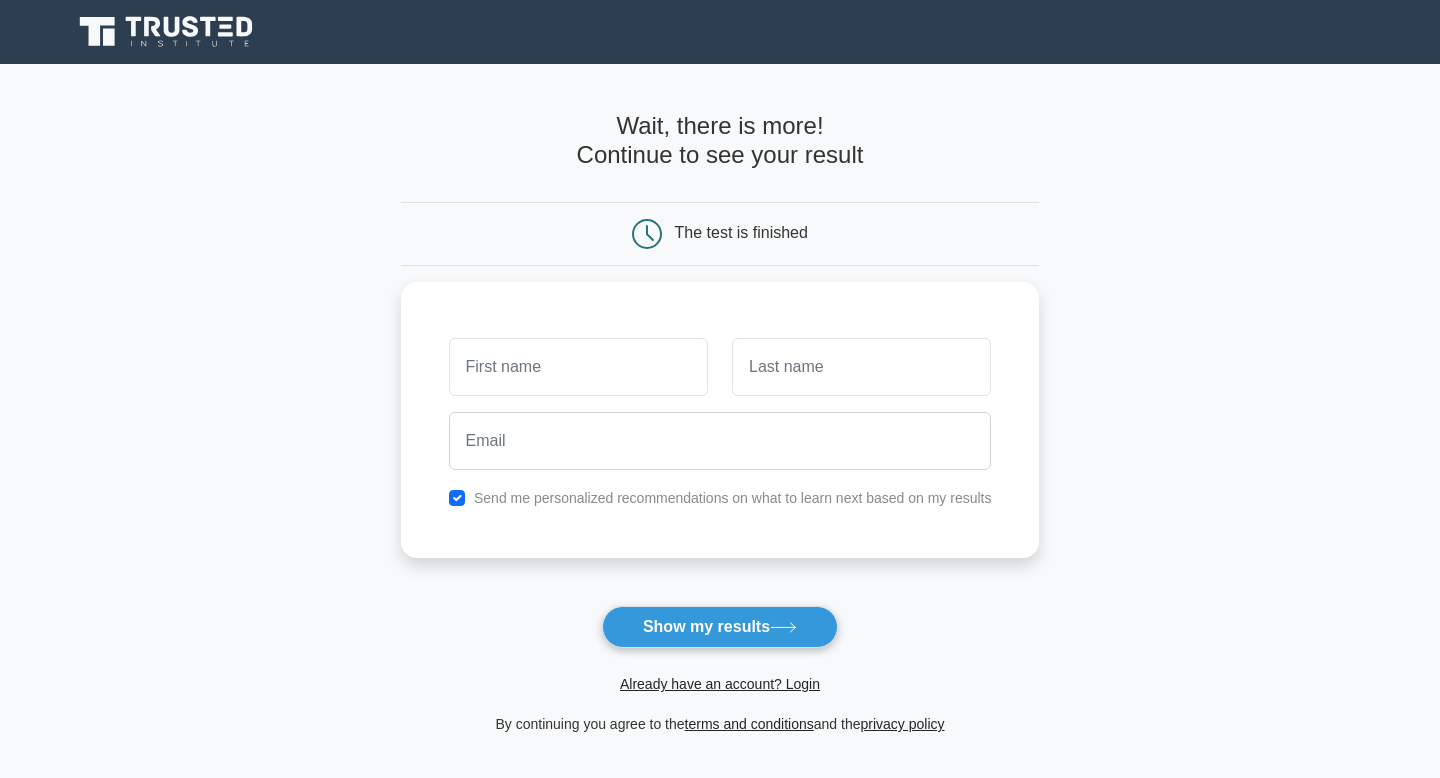 scroll, scrollTop: 0, scrollLeft: 0, axis: both 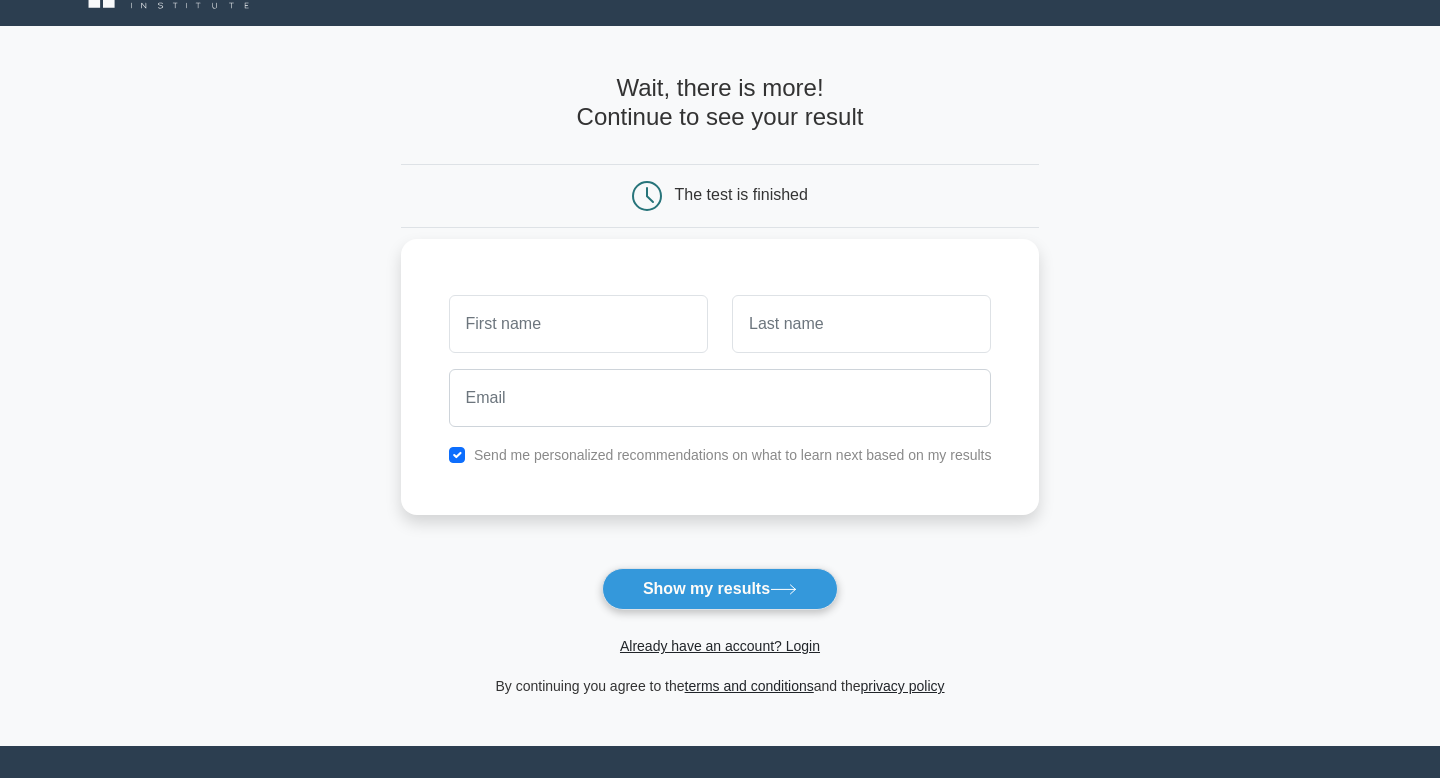 click at bounding box center [578, 324] 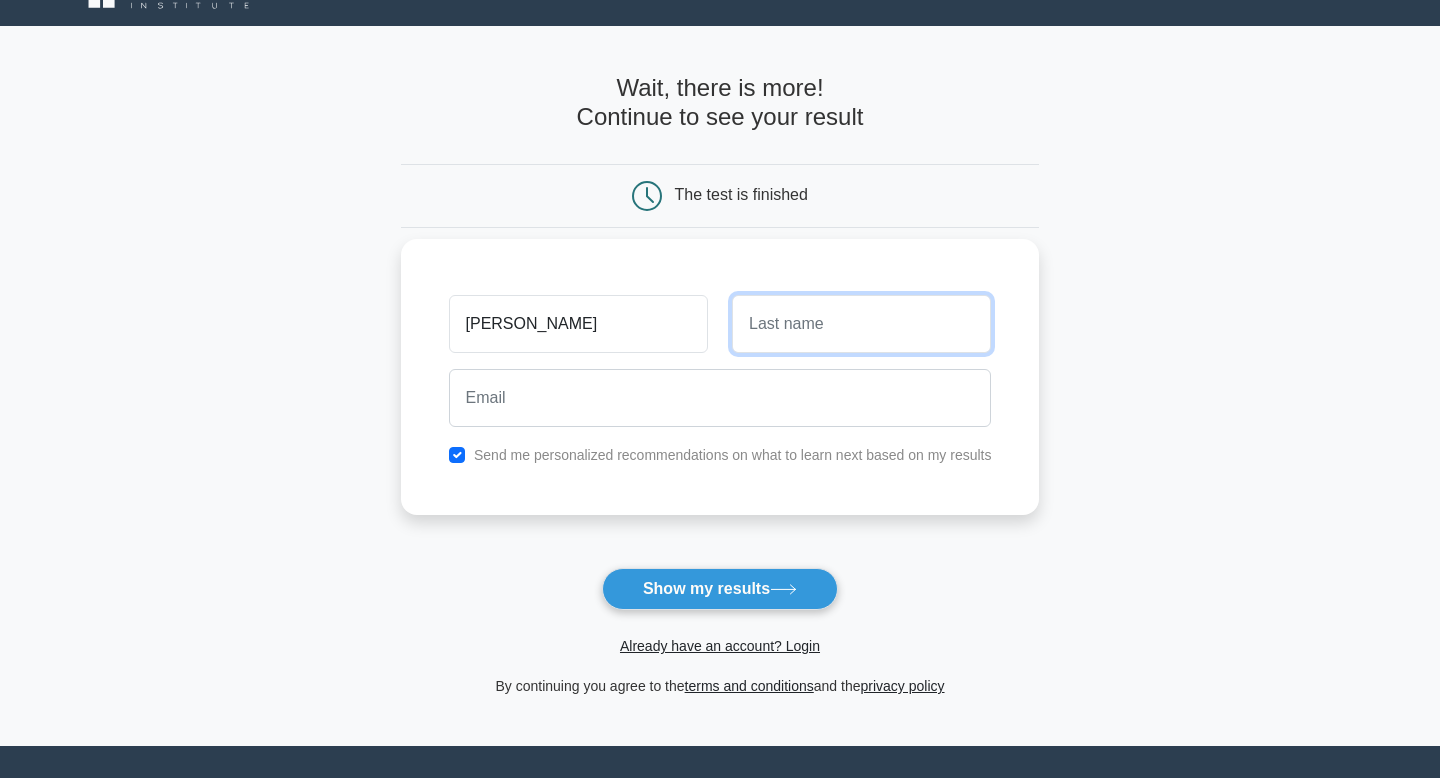 click at bounding box center (861, 324) 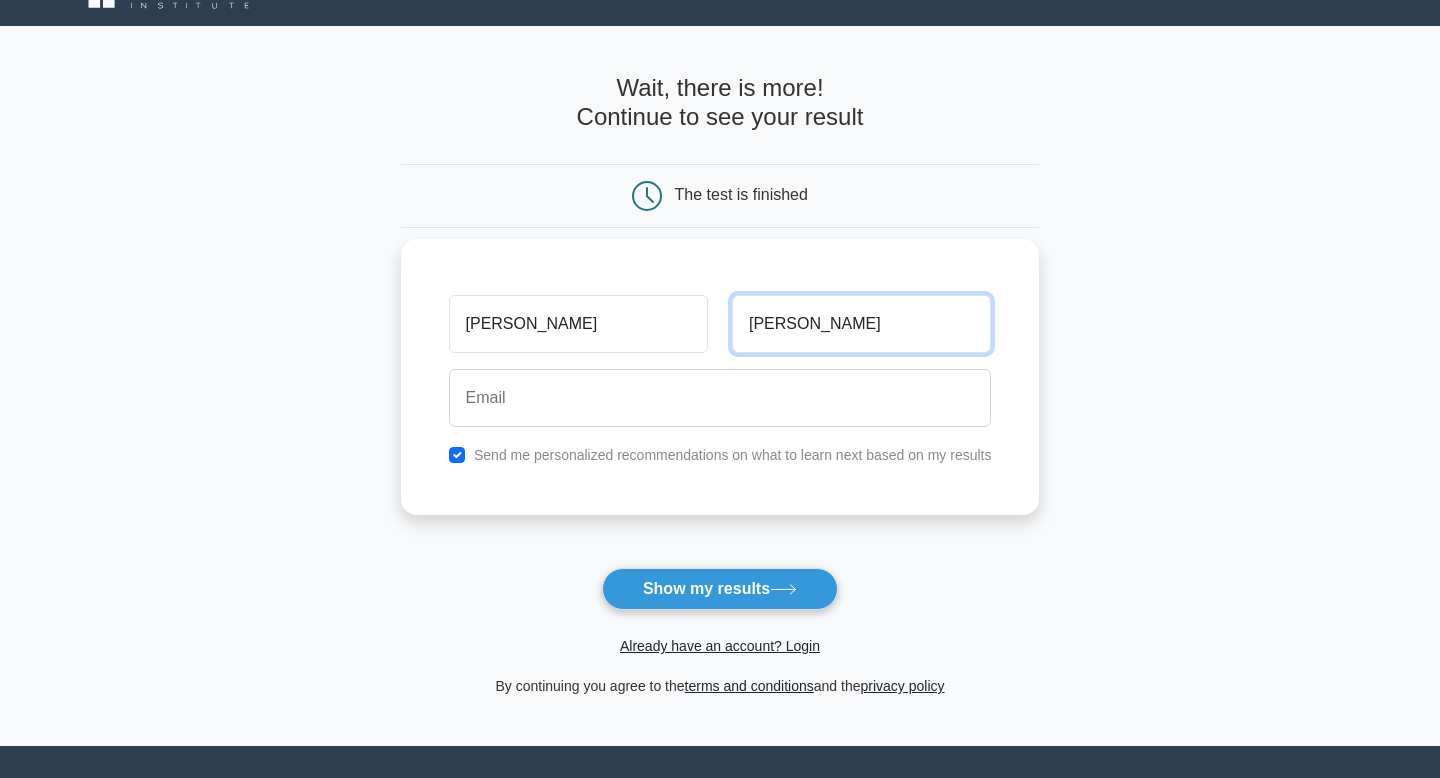 type on "Soto" 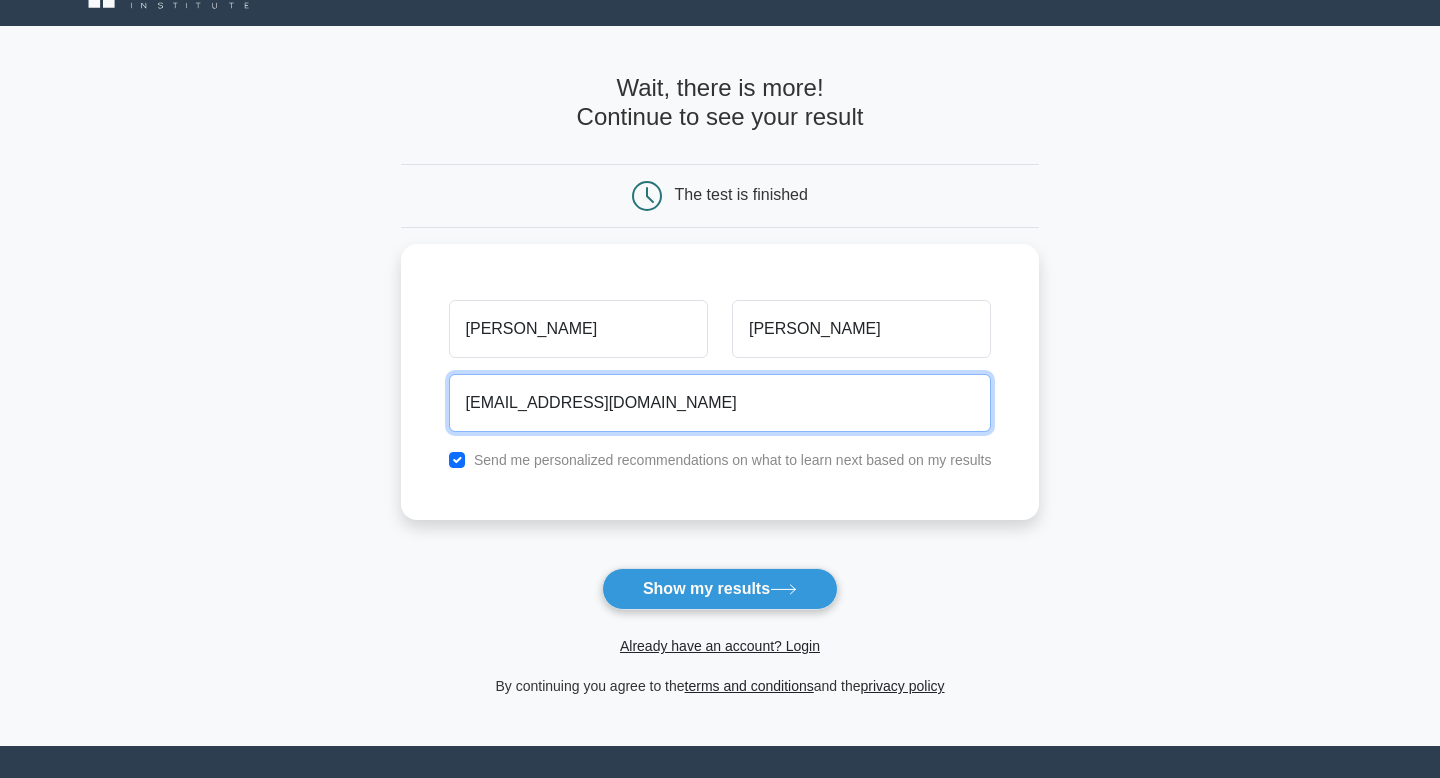 type on "ssotod@udd.cl" 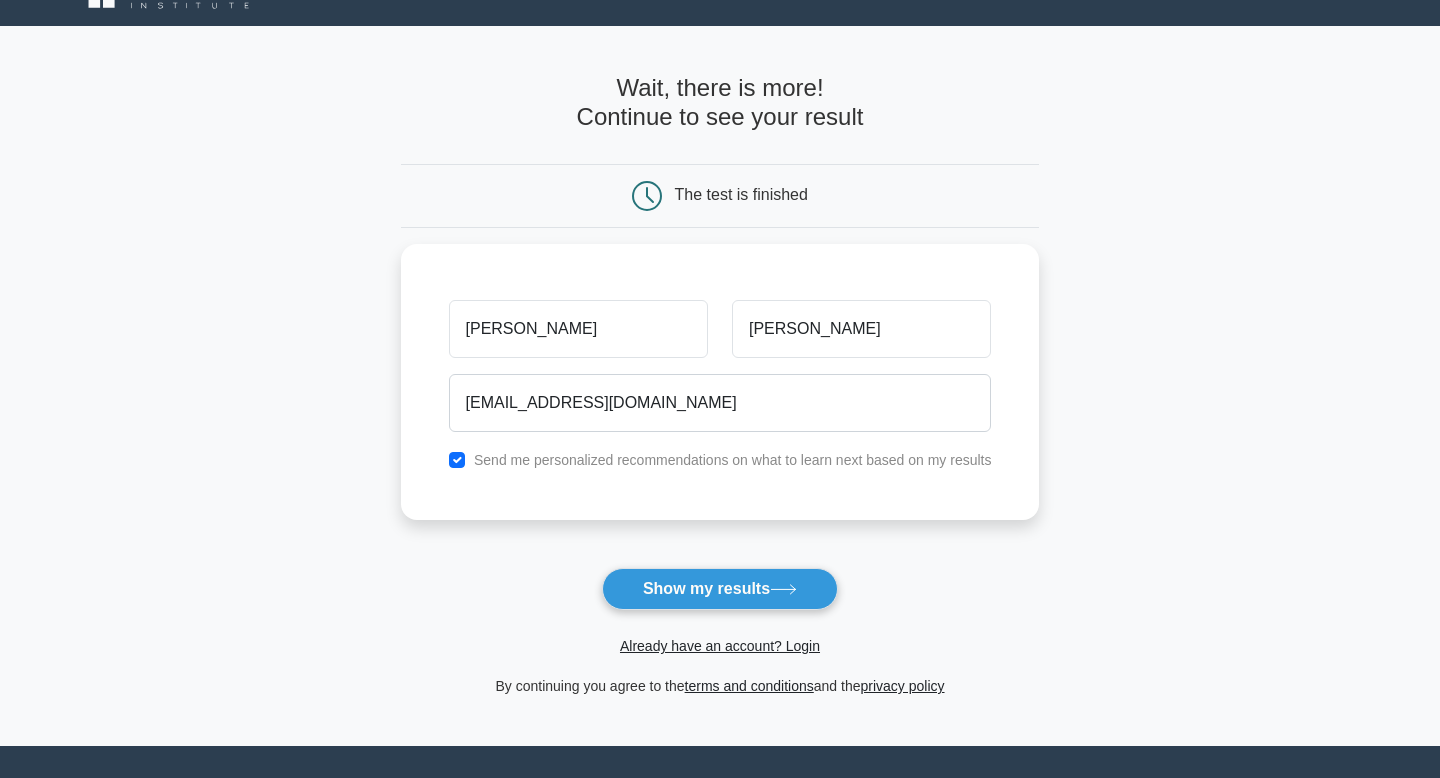 click on "Wait, there is more! Continue to see your result
The test is finished
Sebastian" at bounding box center [720, 386] 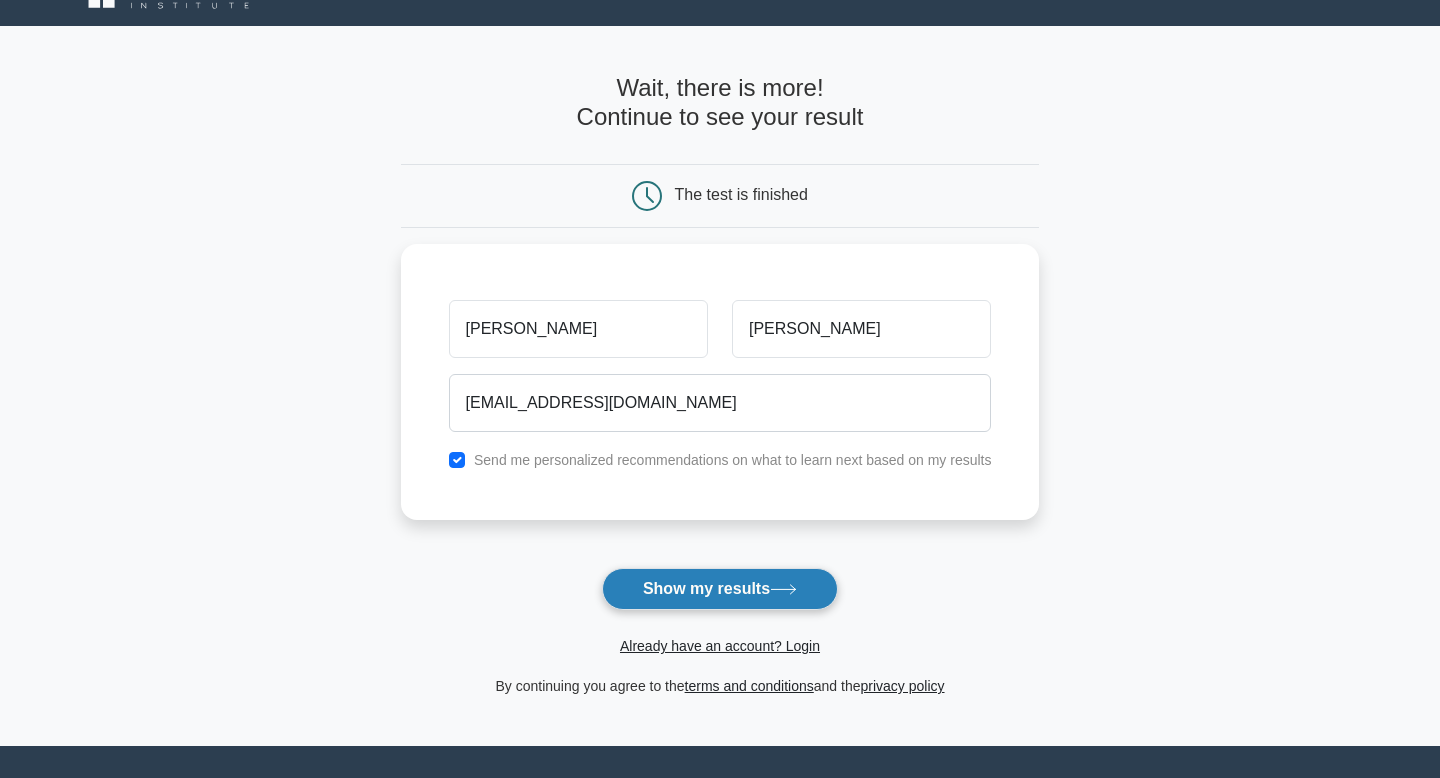 click on "Show my results" at bounding box center [720, 589] 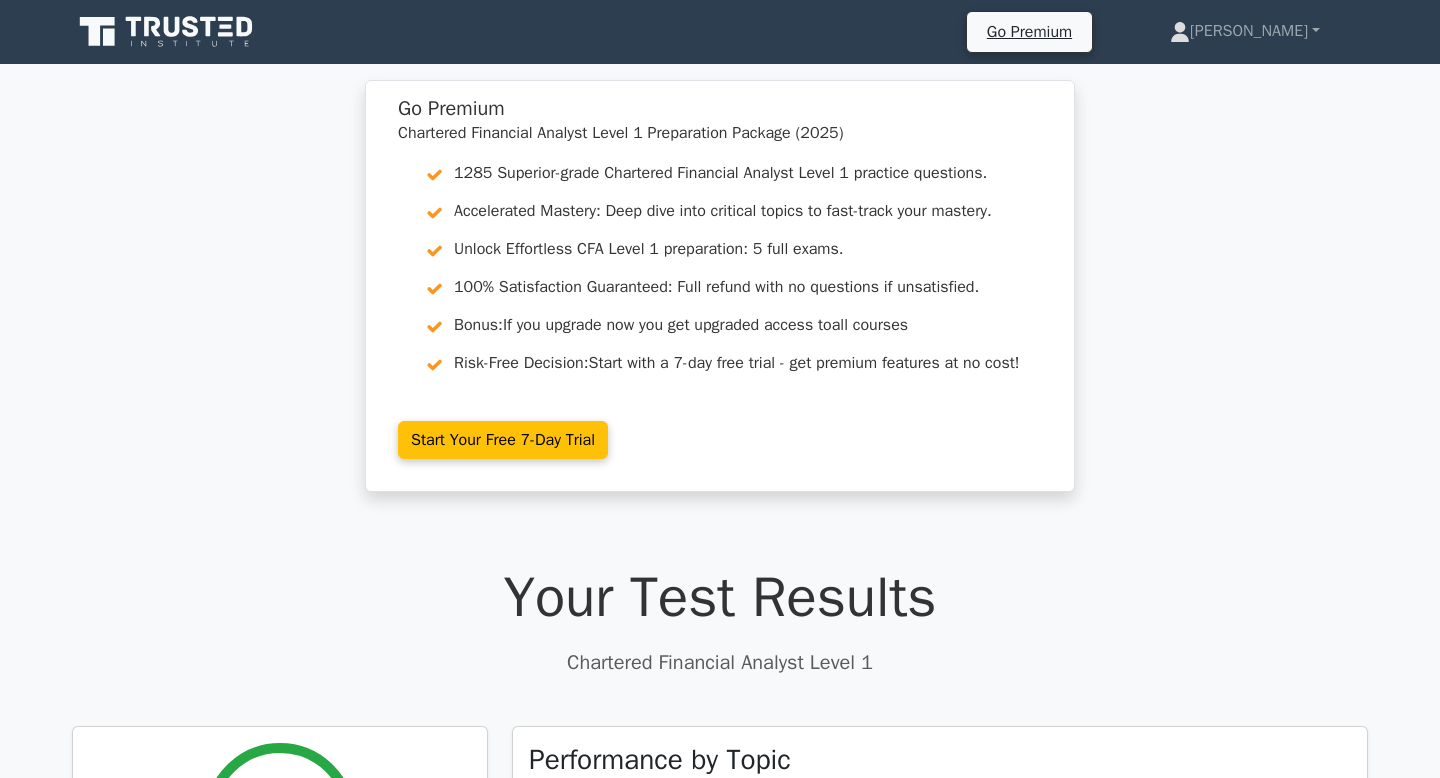 scroll, scrollTop: 0, scrollLeft: 0, axis: both 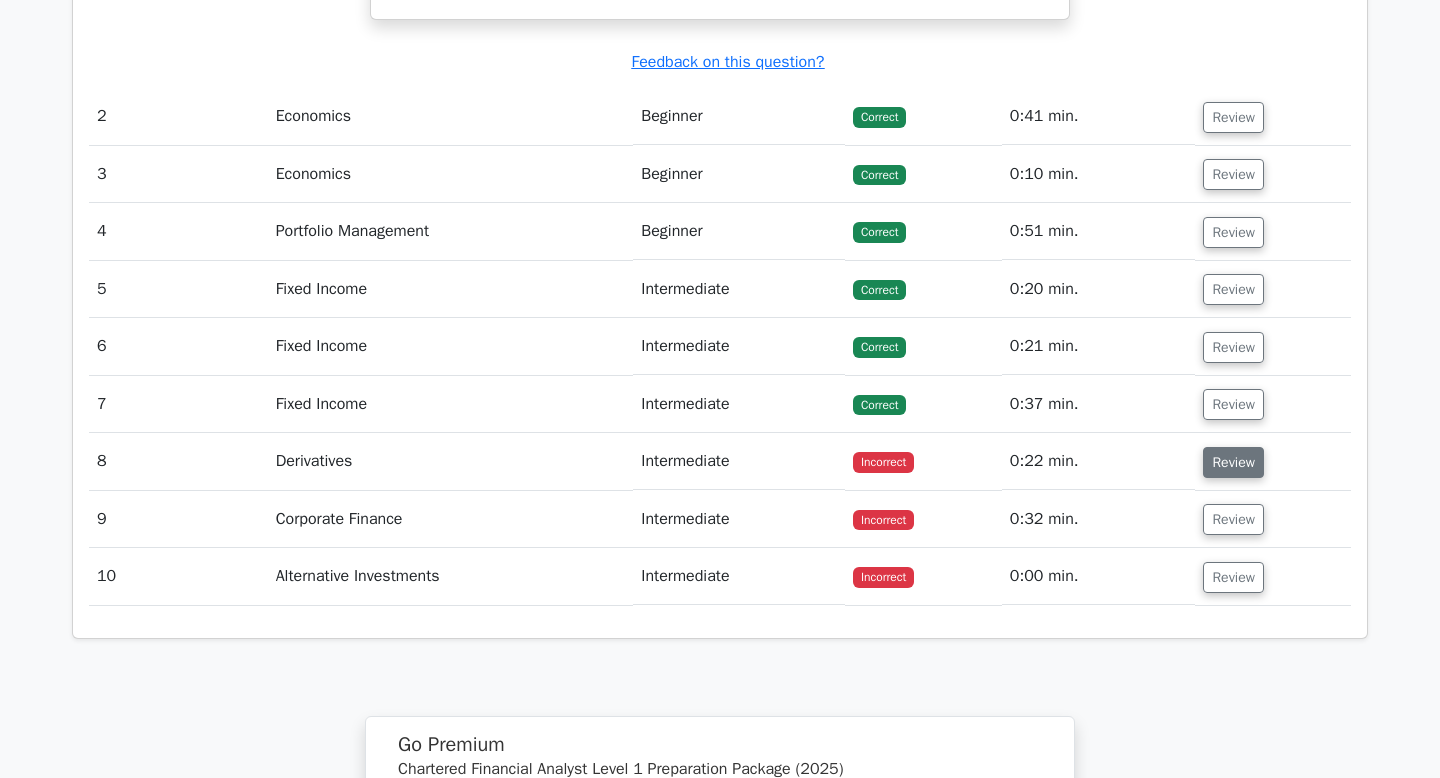 click on "Review" at bounding box center [1233, 462] 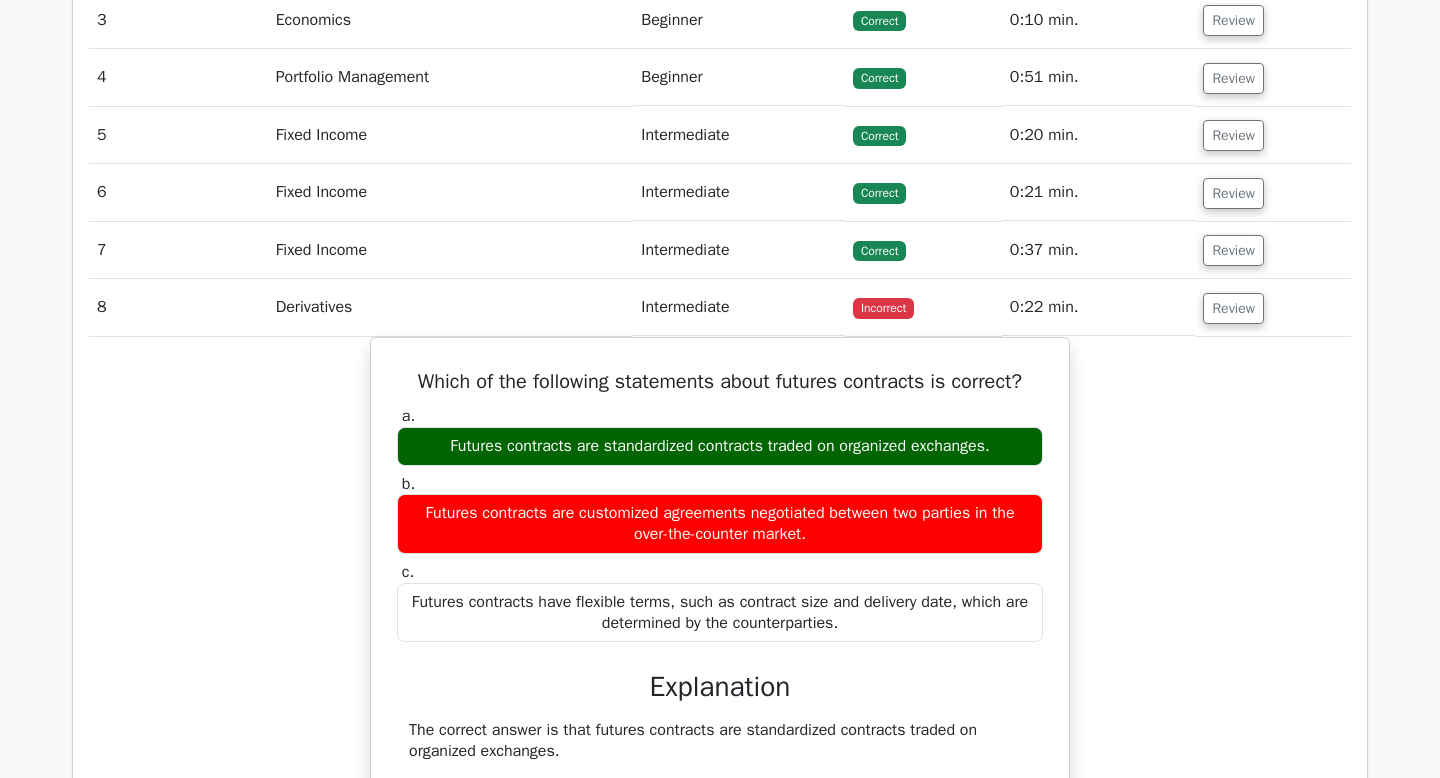 scroll, scrollTop: 2592, scrollLeft: 0, axis: vertical 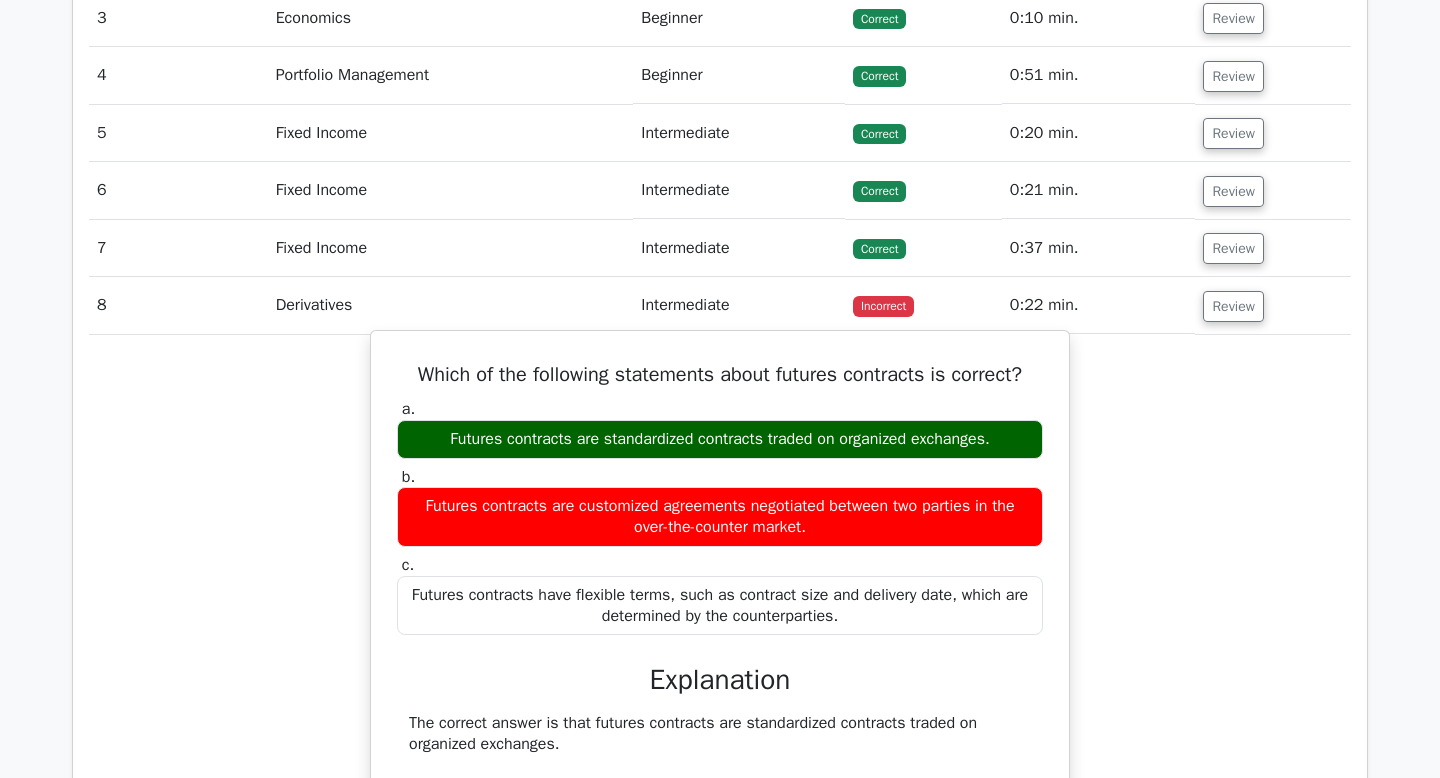 click on "Futures contracts are standardized contracts traded on organized exchanges." at bounding box center (720, 439) 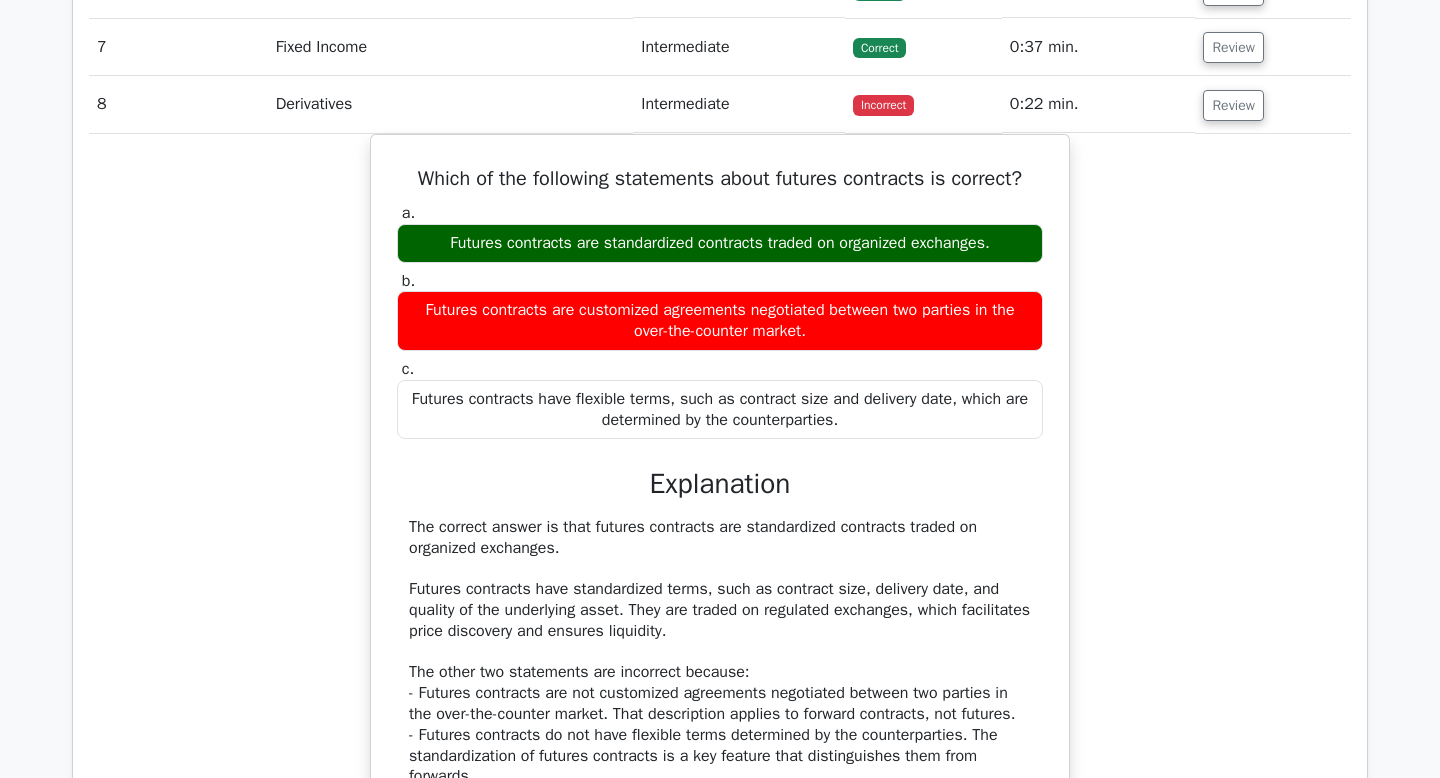 scroll, scrollTop: 3232, scrollLeft: 0, axis: vertical 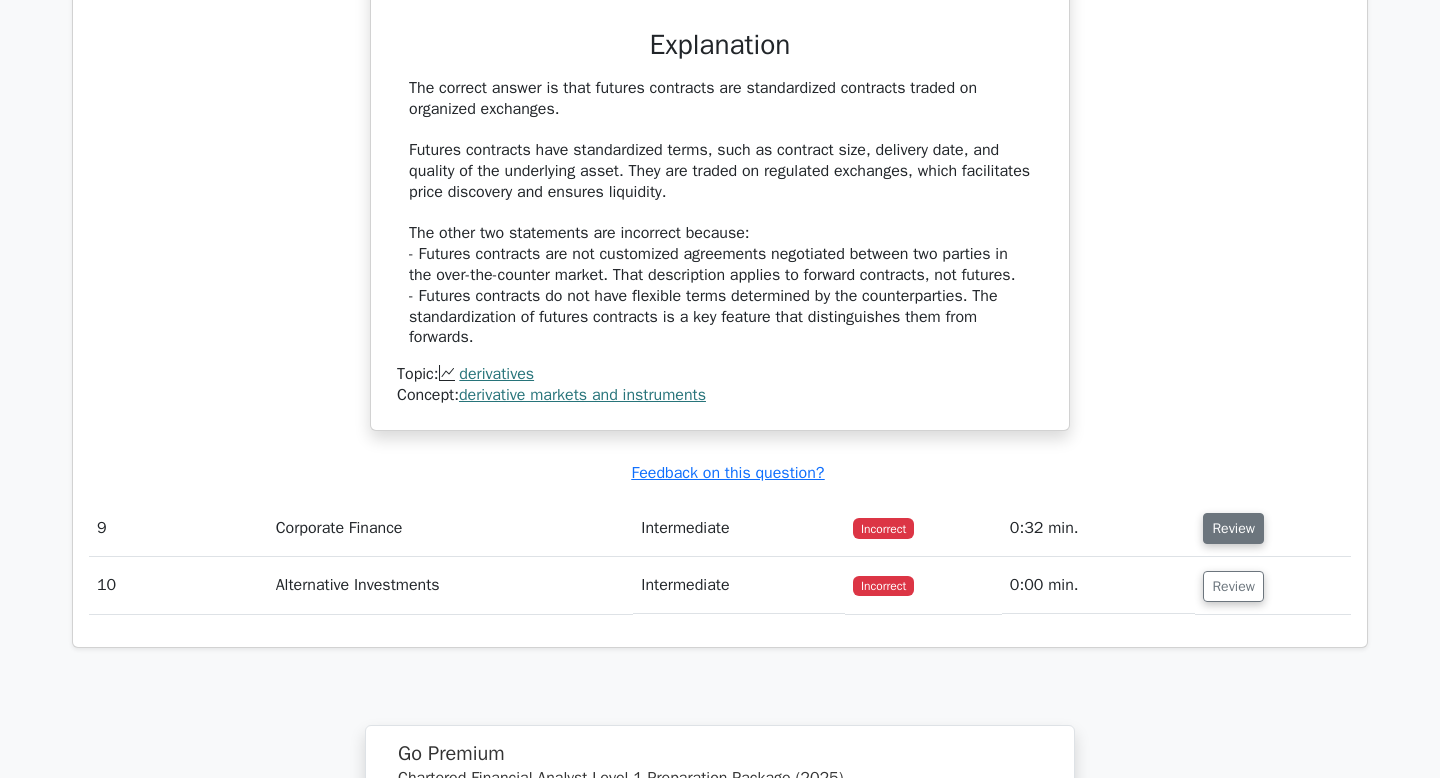 click on "Review" at bounding box center [1233, 528] 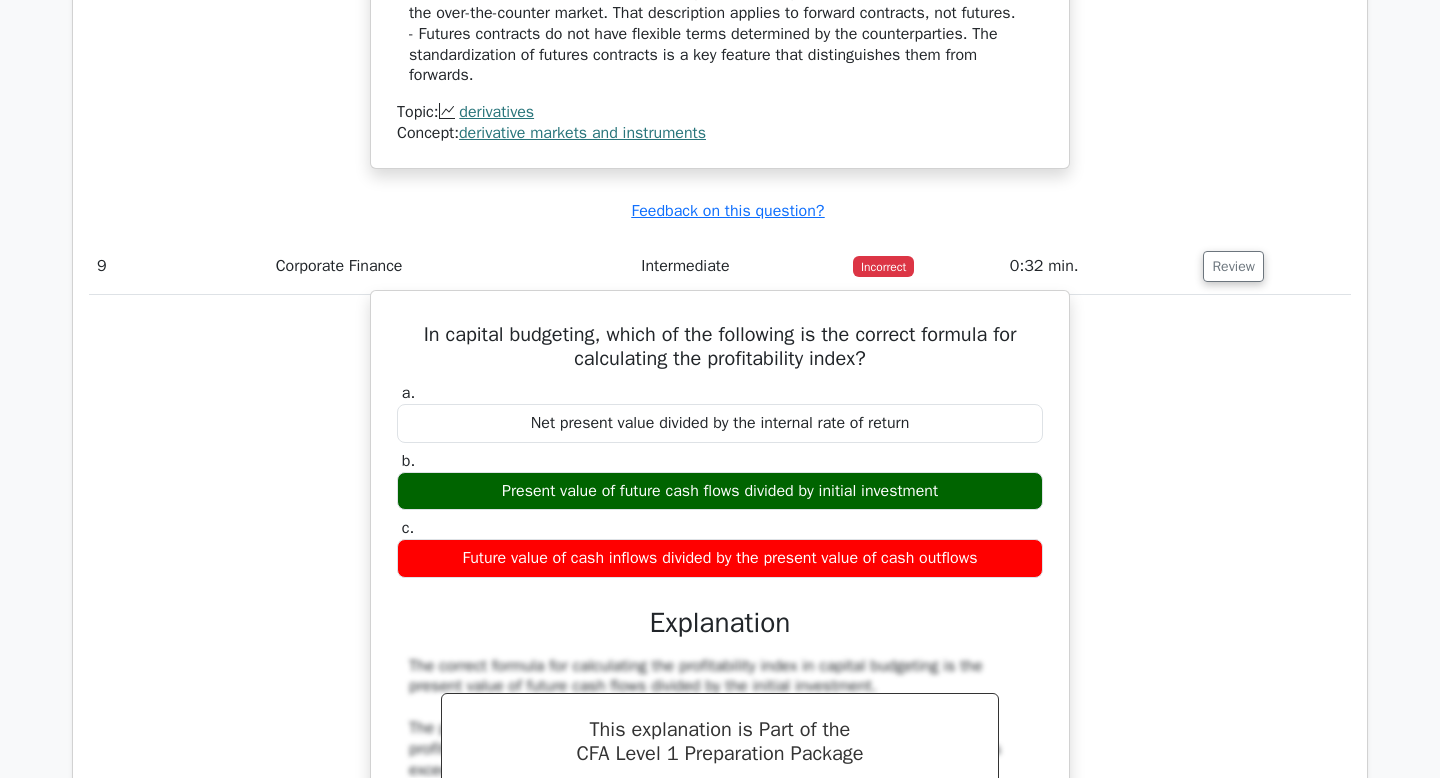 scroll, scrollTop: 3530, scrollLeft: 0, axis: vertical 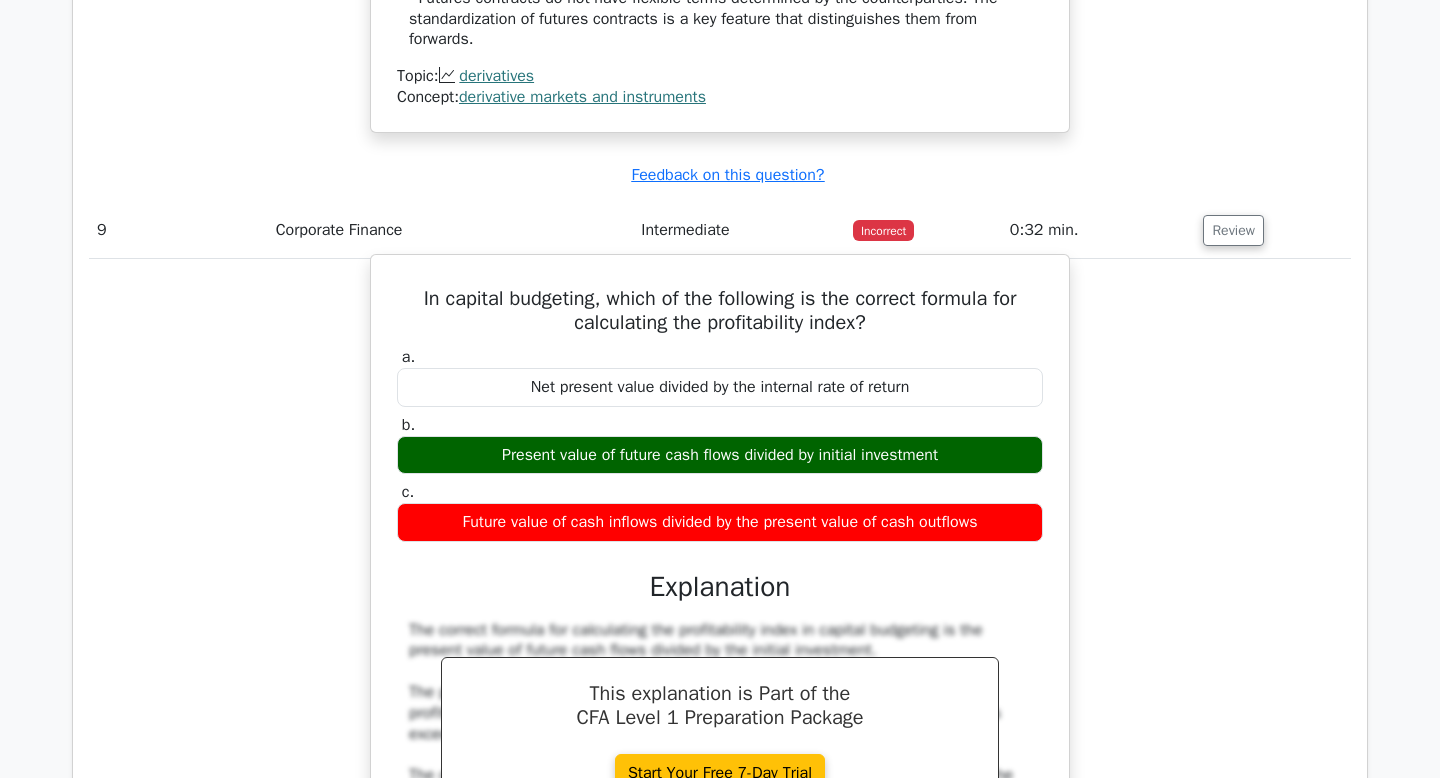 click on "Present value of future cash flows divided by initial investment" at bounding box center (720, 455) 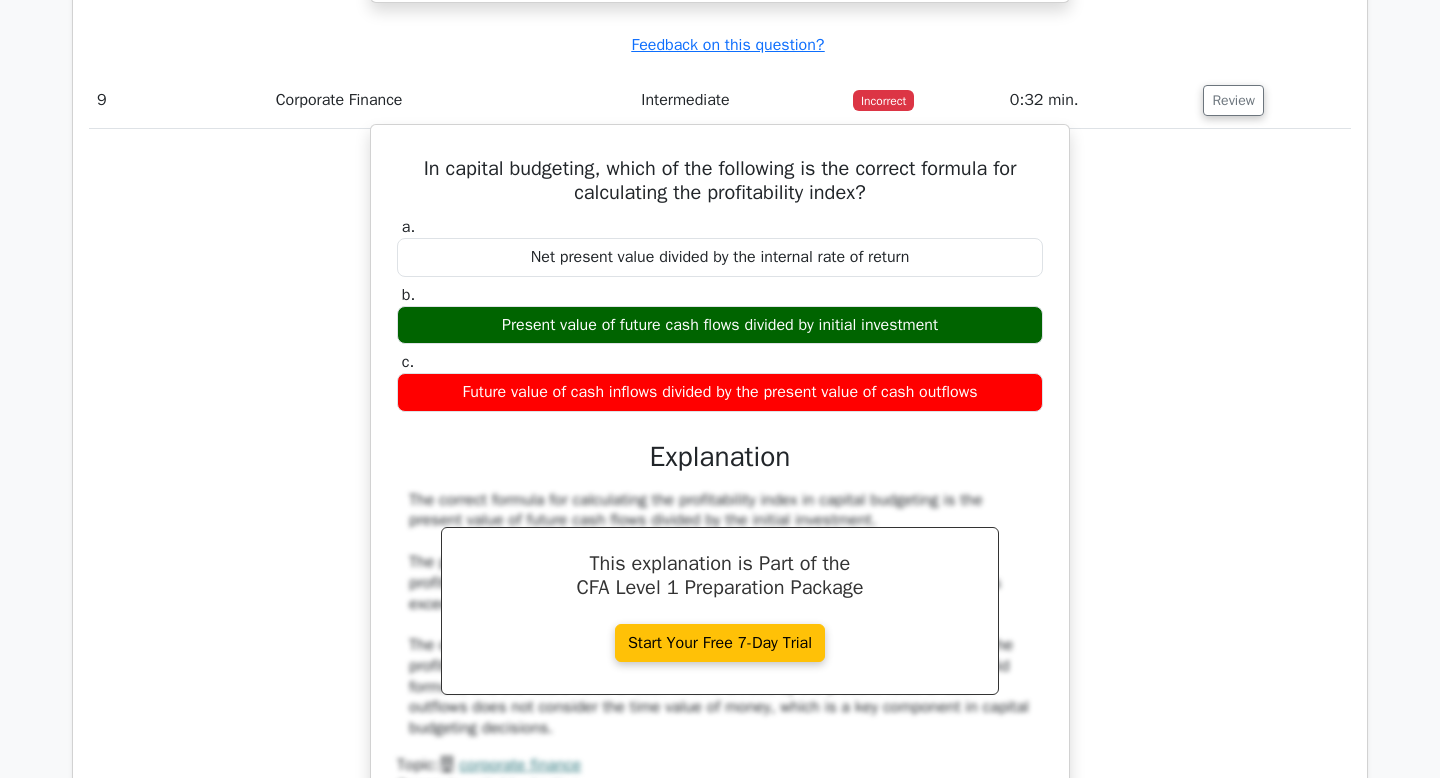 scroll, scrollTop: 3676, scrollLeft: 0, axis: vertical 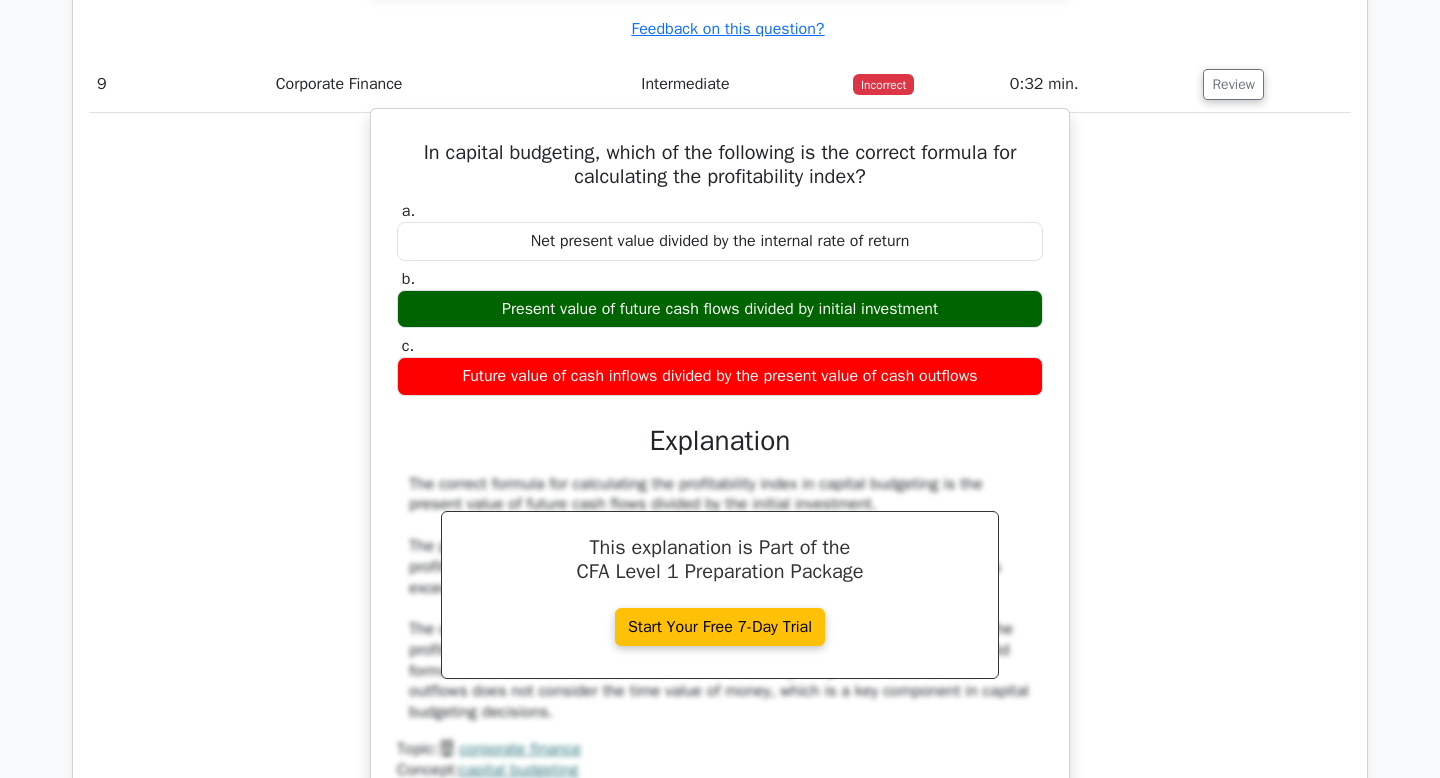 click on "Future value of cash inflows divided by the present value of cash outflows" at bounding box center [720, 376] 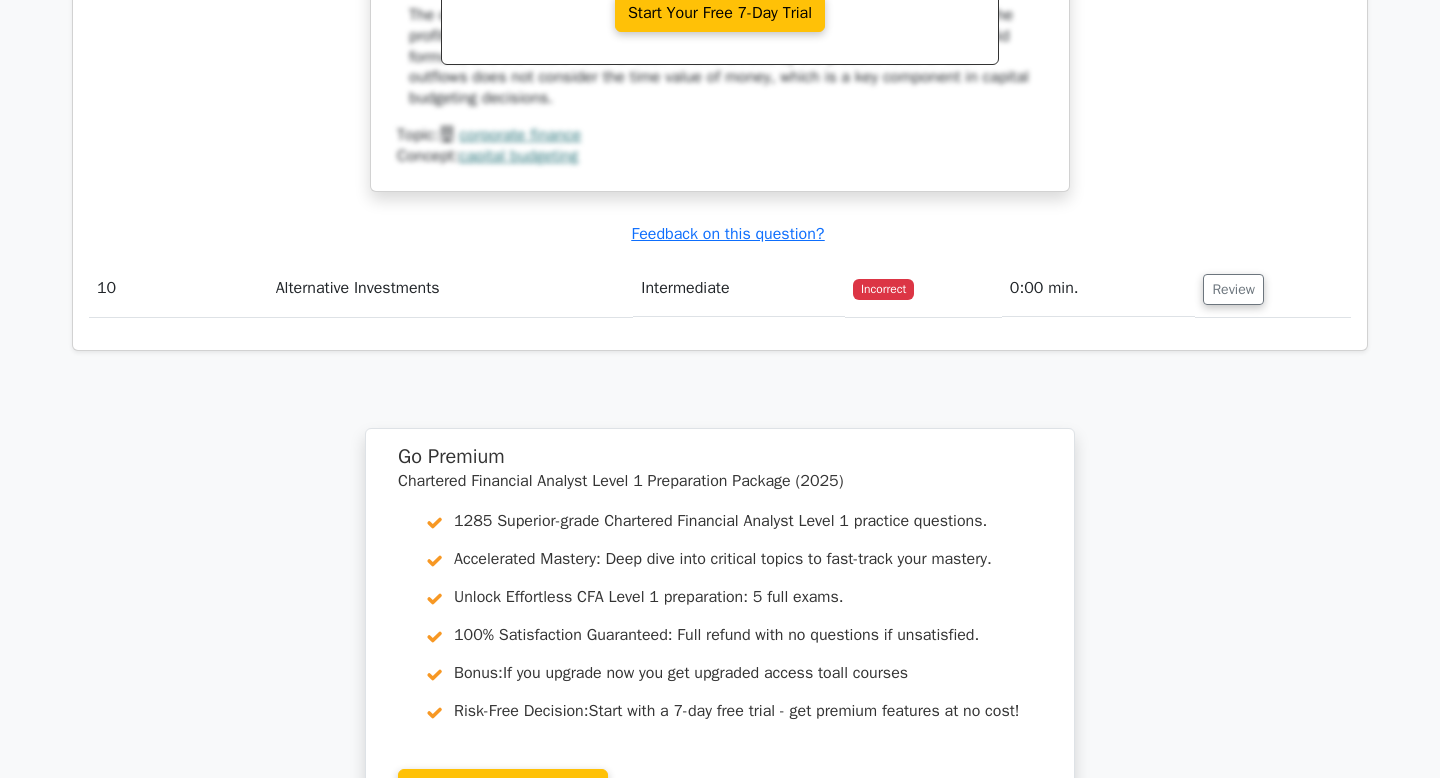 scroll, scrollTop: 4315, scrollLeft: 0, axis: vertical 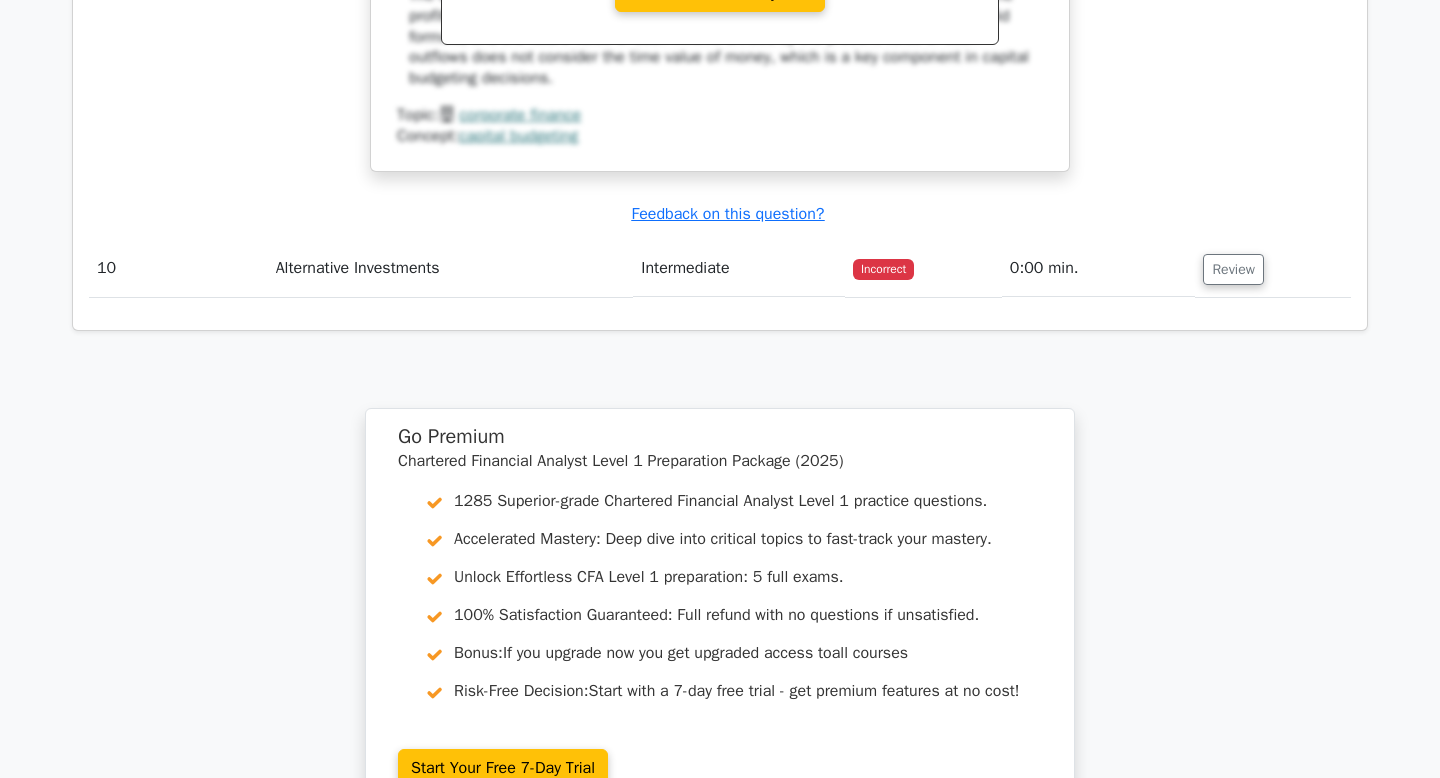 click on "Review" at bounding box center [1273, 268] 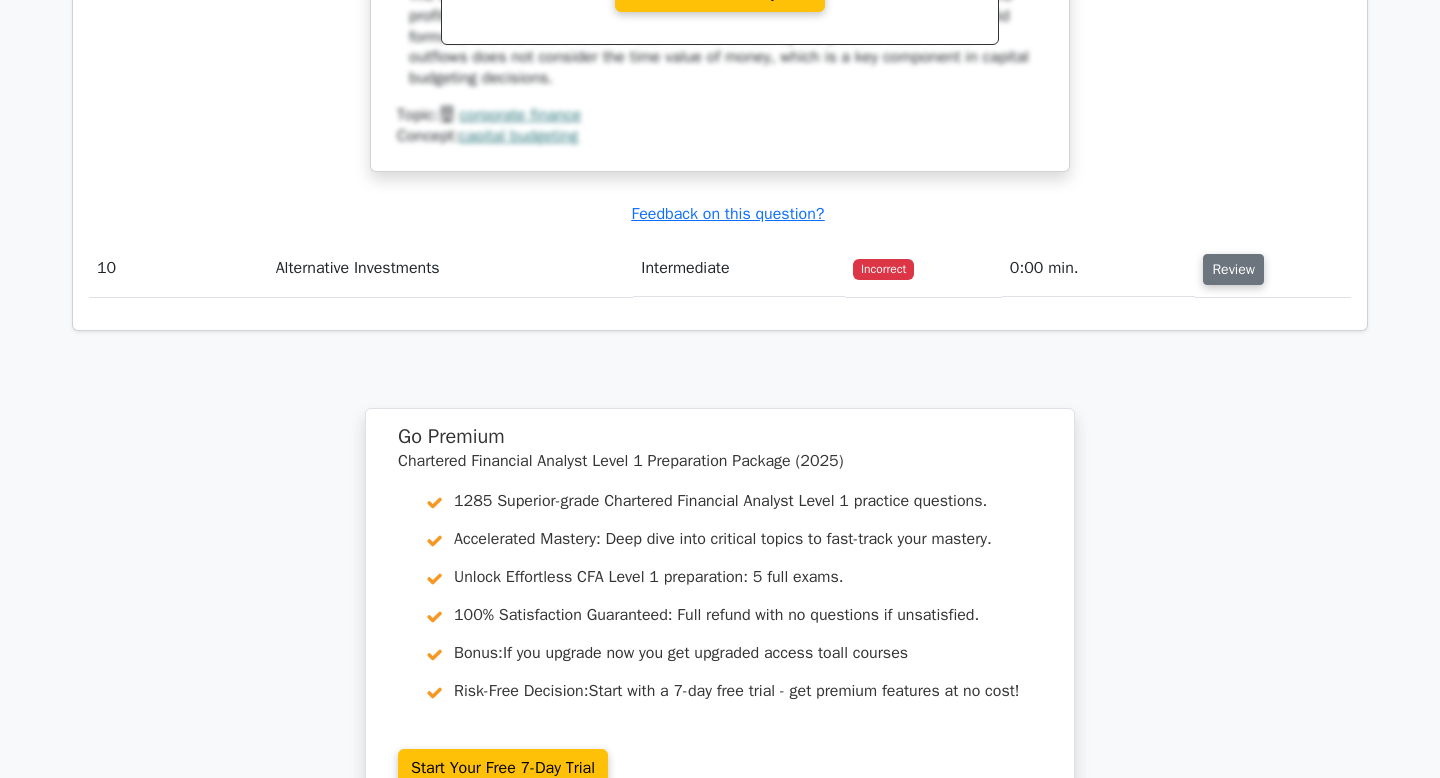 click on "Review" at bounding box center [1233, 269] 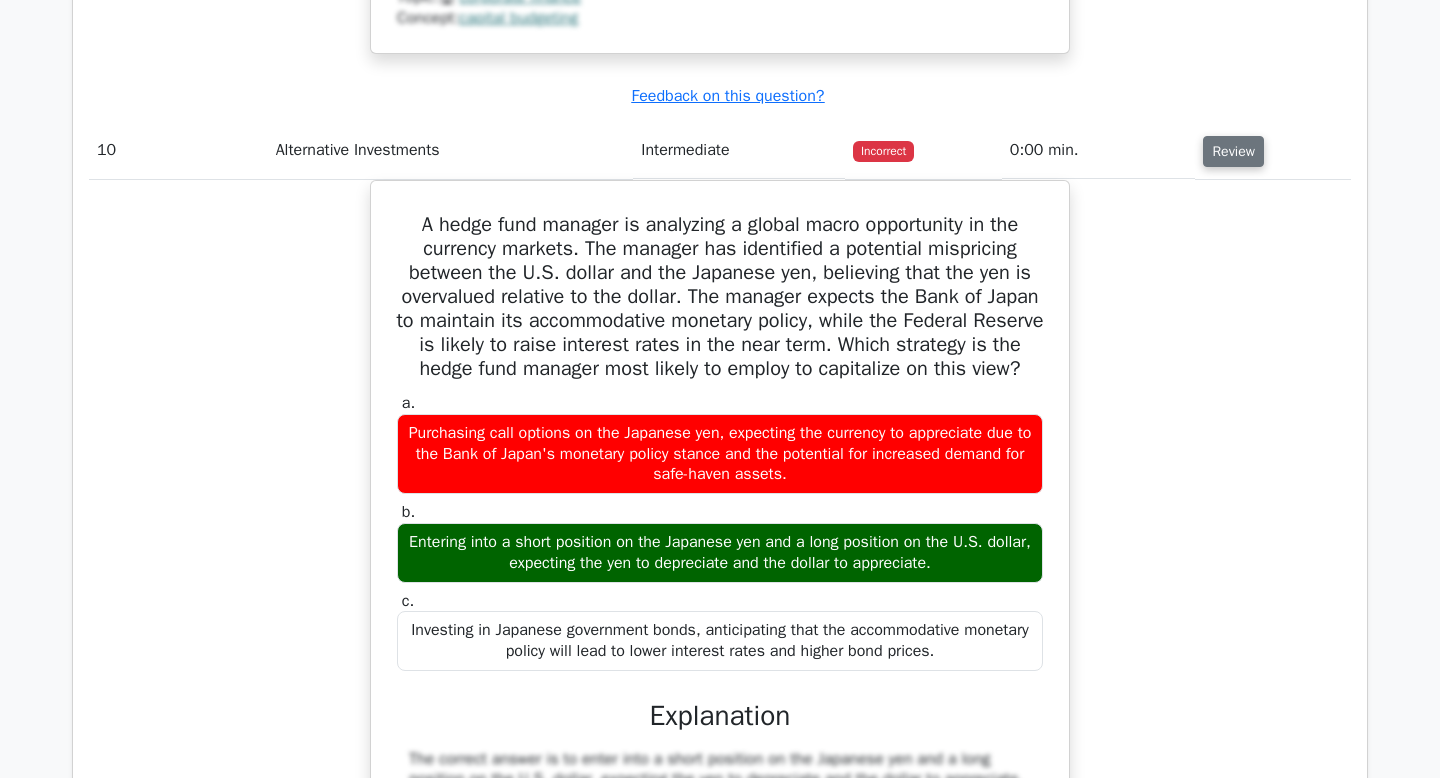 scroll, scrollTop: 4509, scrollLeft: 0, axis: vertical 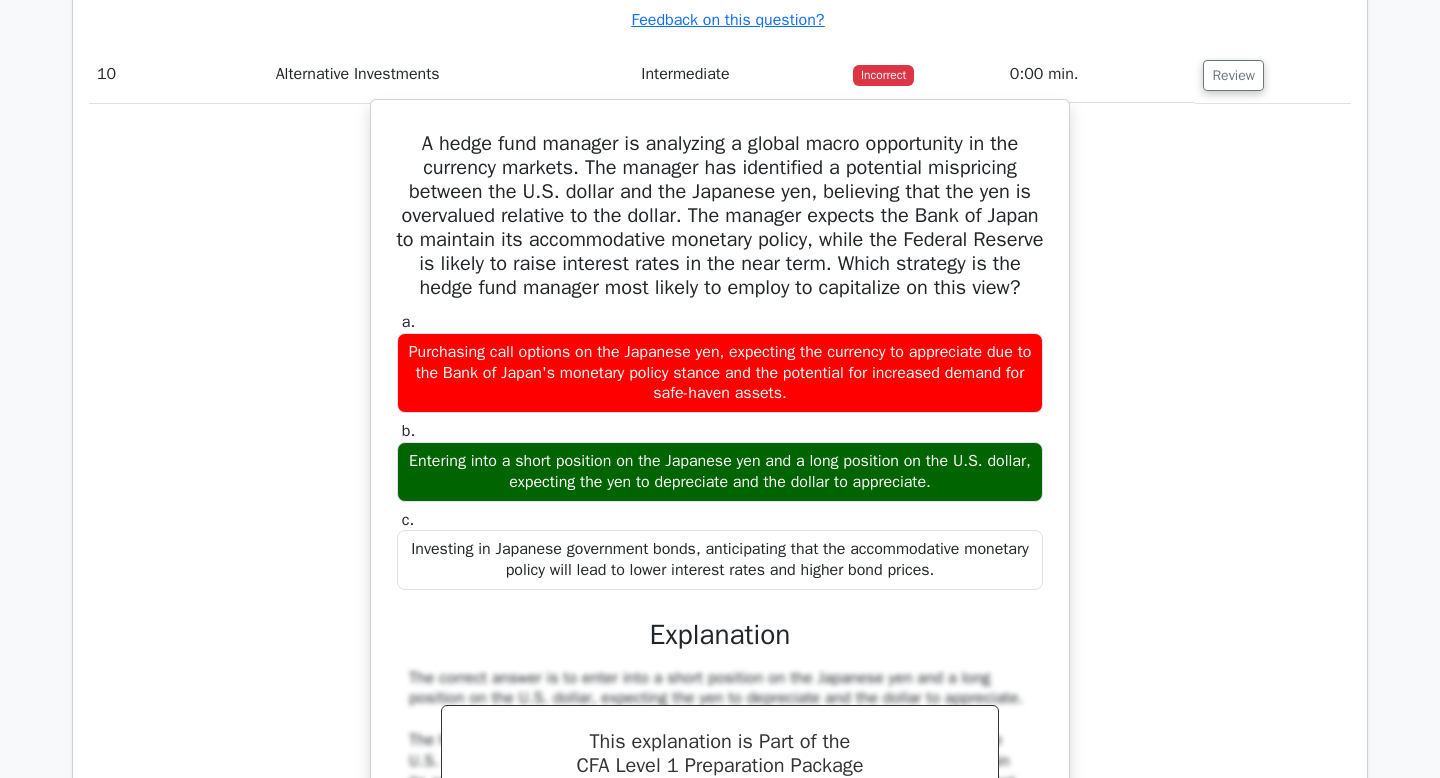 click on "Entering into a short position on the Japanese yen and a long position on the U.S. dollar, expecting the yen to depreciate and the dollar to appreciate." at bounding box center [720, 472] 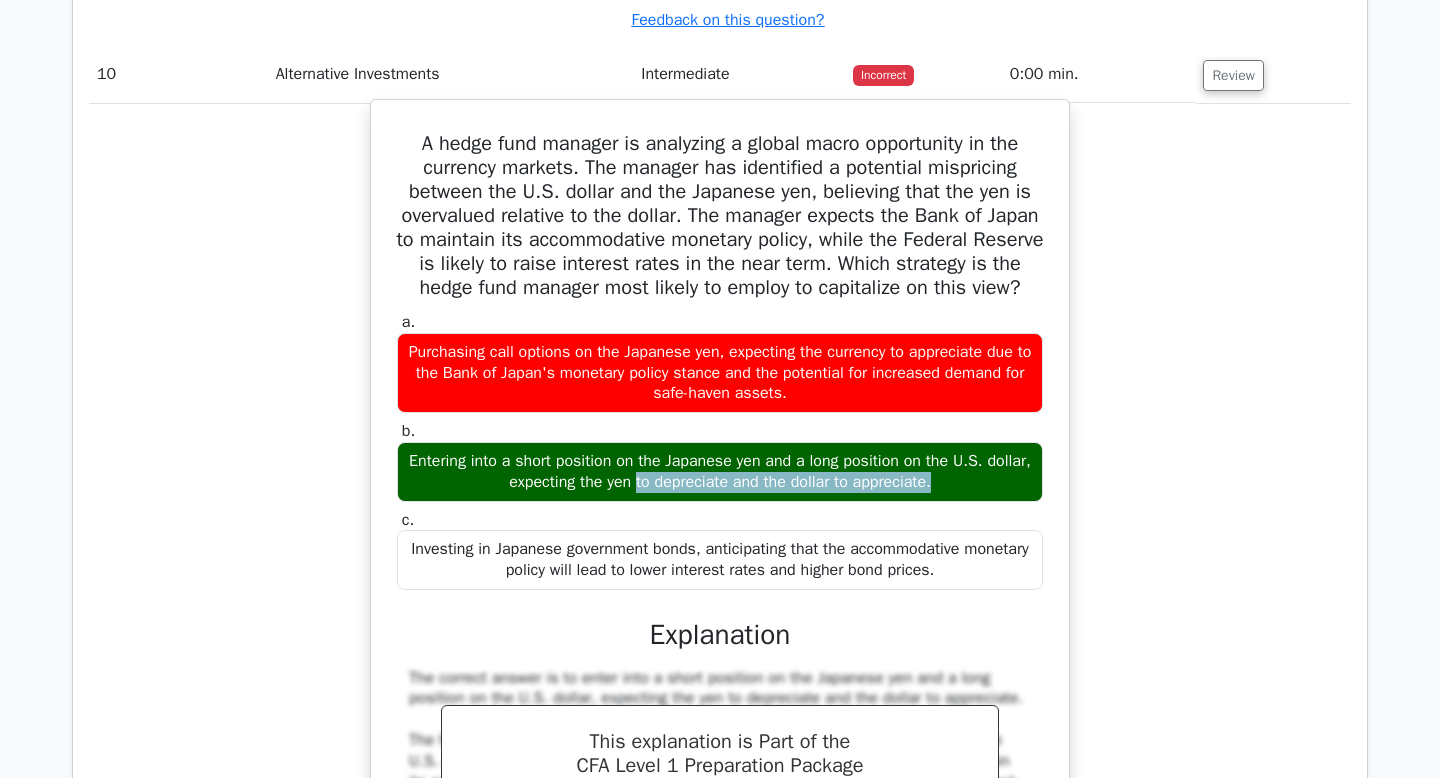 click on "Entering into a short position on the Japanese yen and a long position on the U.S. dollar, expecting the yen to depreciate and the dollar to appreciate." at bounding box center (720, 472) 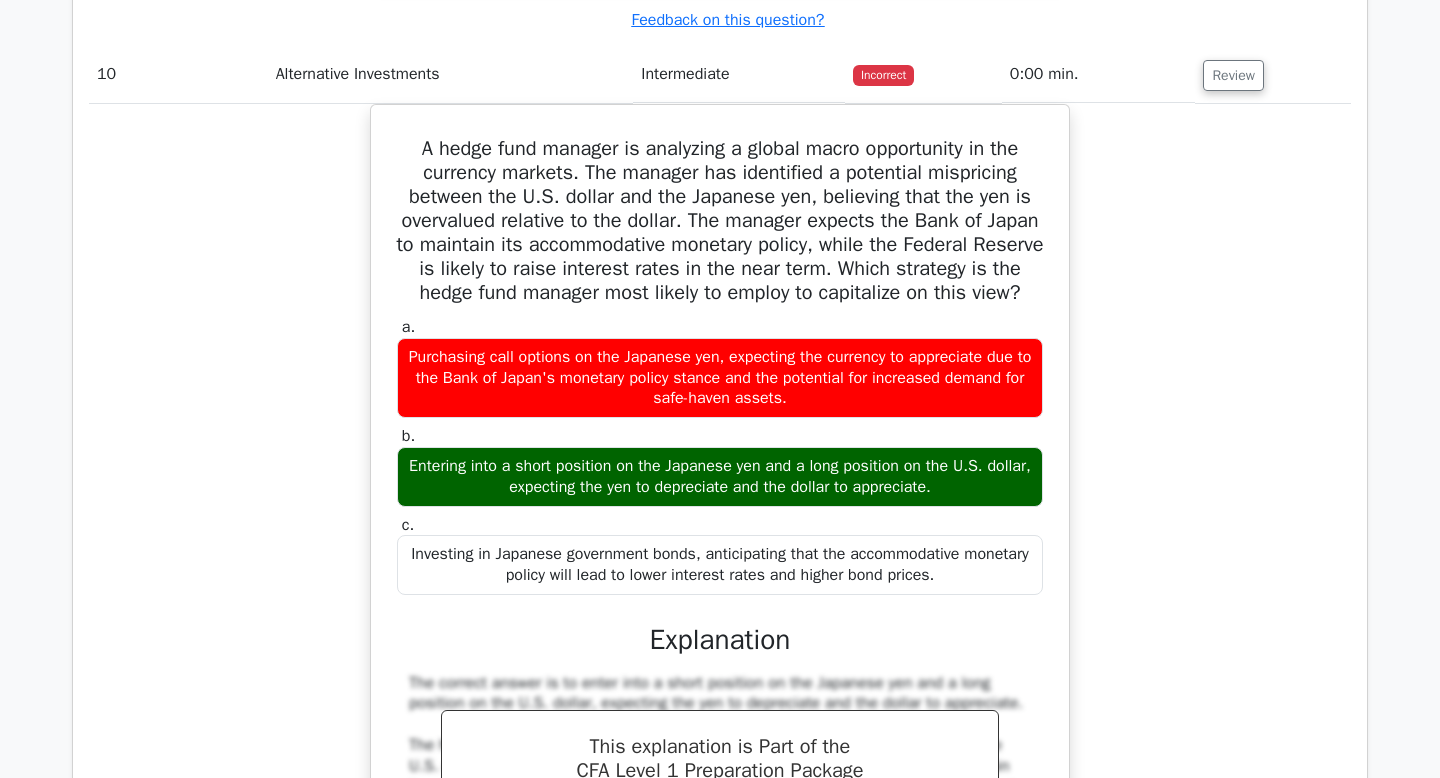 click on "A hedge fund manager is analyzing a global macro opportunity in the currency markets. The manager has identified a potential mispricing between the U.S. dollar and the Japanese yen, believing that the yen is overvalued relative to the dollar. The manager expects the Bank of Japan to maintain its accommodative monetary policy, while the Federal Reserve is likely to raise interest rates in the near term. Which strategy is the hedge fund manager most likely to employ to capitalize on this view?
a.
b.
c." at bounding box center (720, 701) 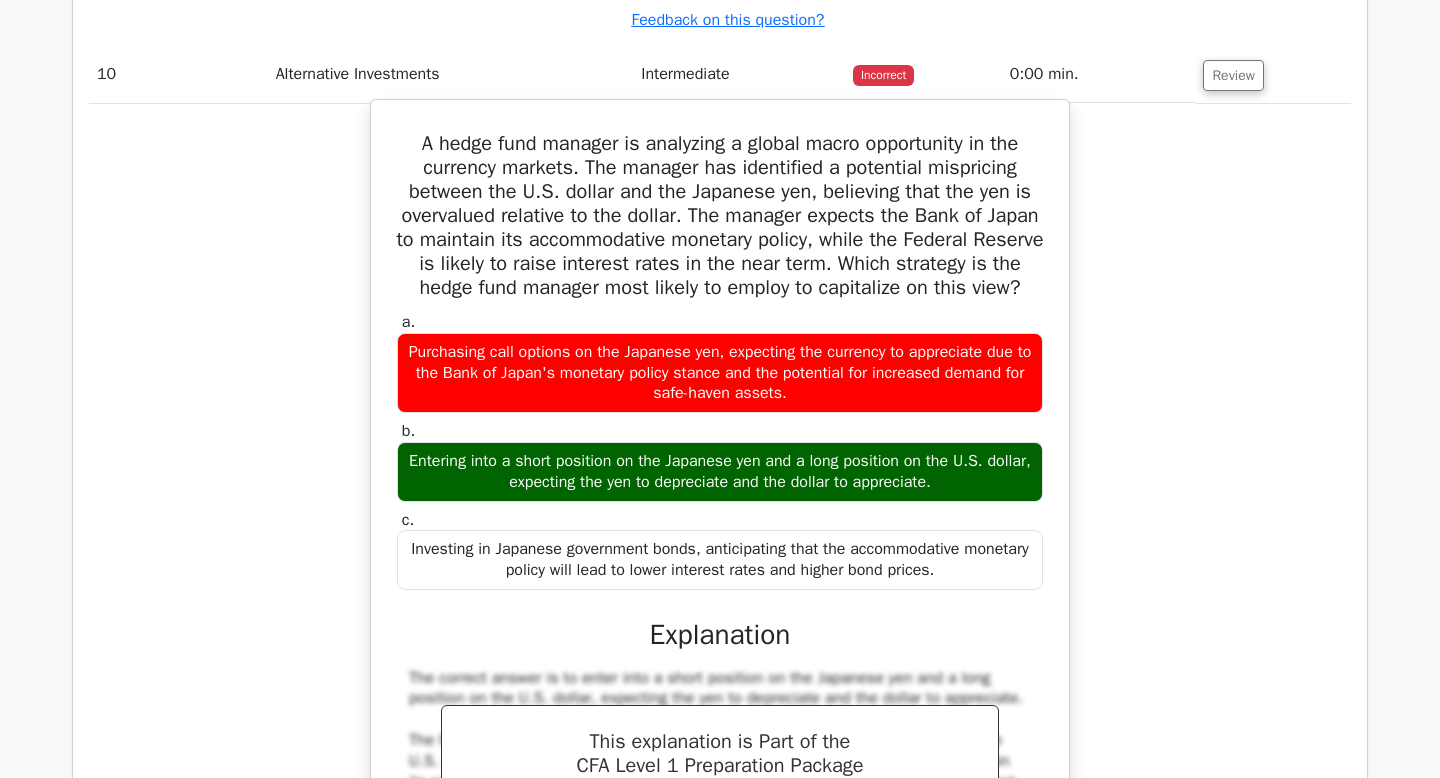 click on "Purchasing call options on the Japanese yen, expecting the currency to appreciate due to the Bank of Japan's monetary policy stance and the potential for increased demand for safe-haven assets." at bounding box center (720, 373) 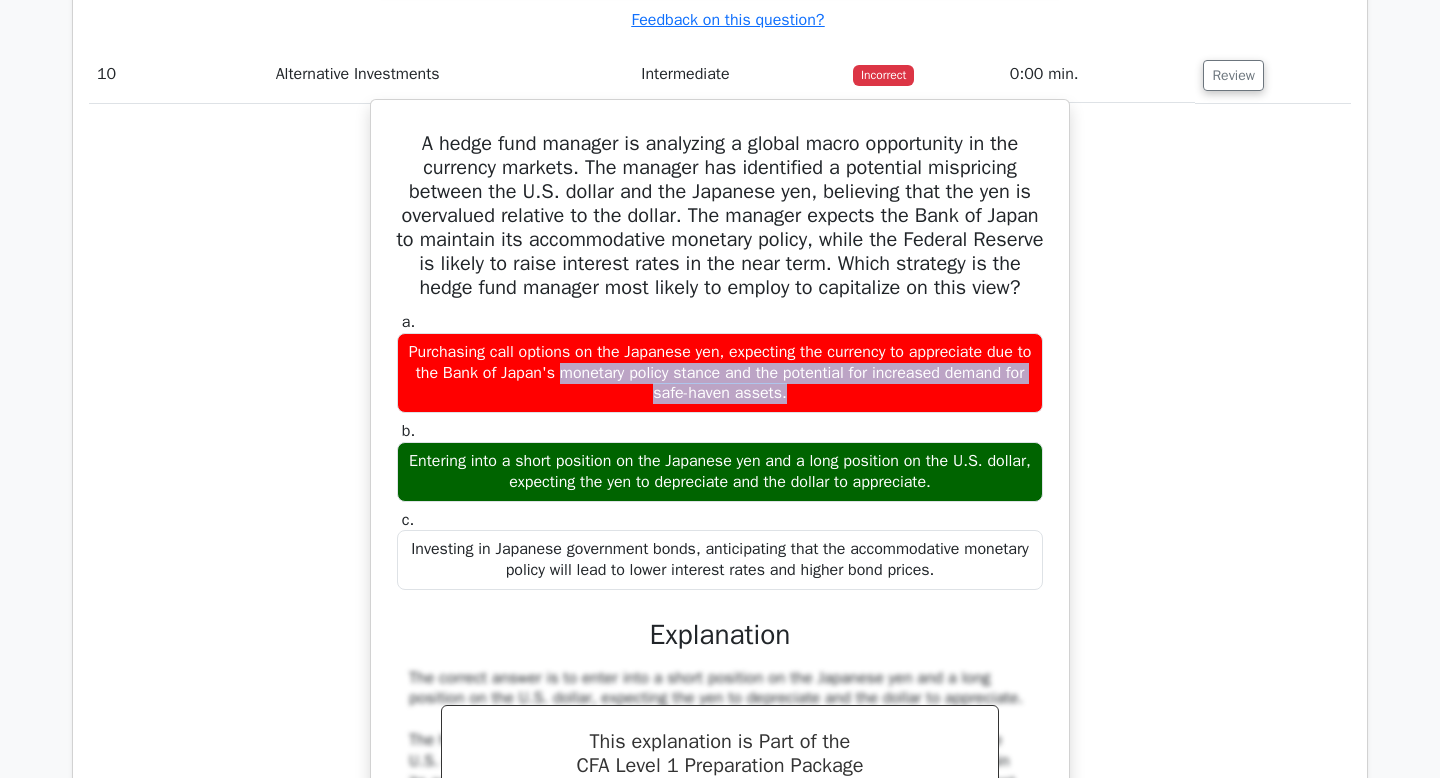 click on "Purchasing call options on the Japanese yen, expecting the currency to appreciate due to the Bank of Japan's monetary policy stance and the potential for increased demand for safe-haven assets." at bounding box center [720, 373] 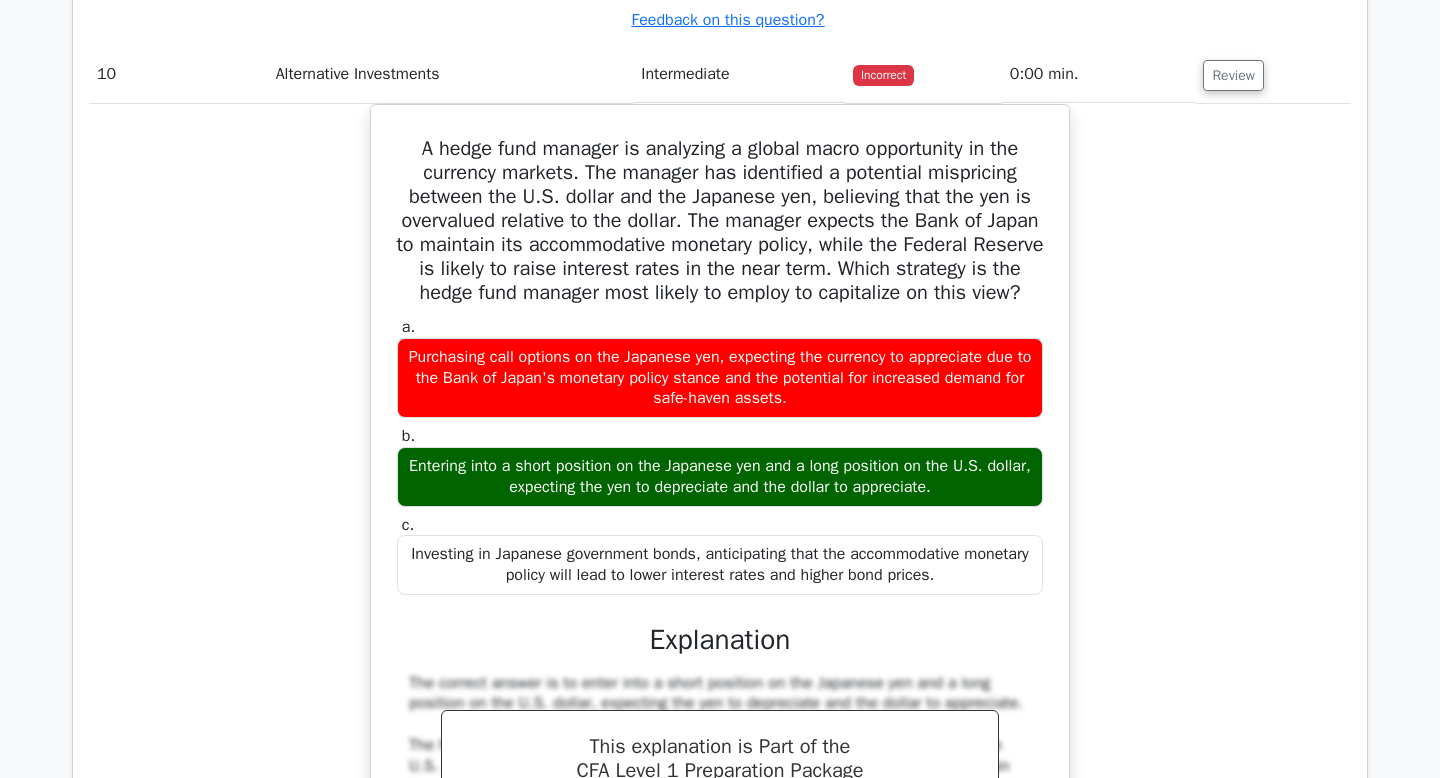 click on "A hedge fund manager is analyzing a global macro opportunity in the currency markets. The manager has identified a potential mispricing between the U.S. dollar and the Japanese yen, believing that the yen is overvalued relative to the dollar. The manager expects the Bank of Japan to maintain its accommodative monetary policy, while the Federal Reserve is likely to raise interest rates in the near term. Which strategy is the hedge fund manager most likely to employ to capitalize on this view?
a.
b.
c." at bounding box center [720, 701] 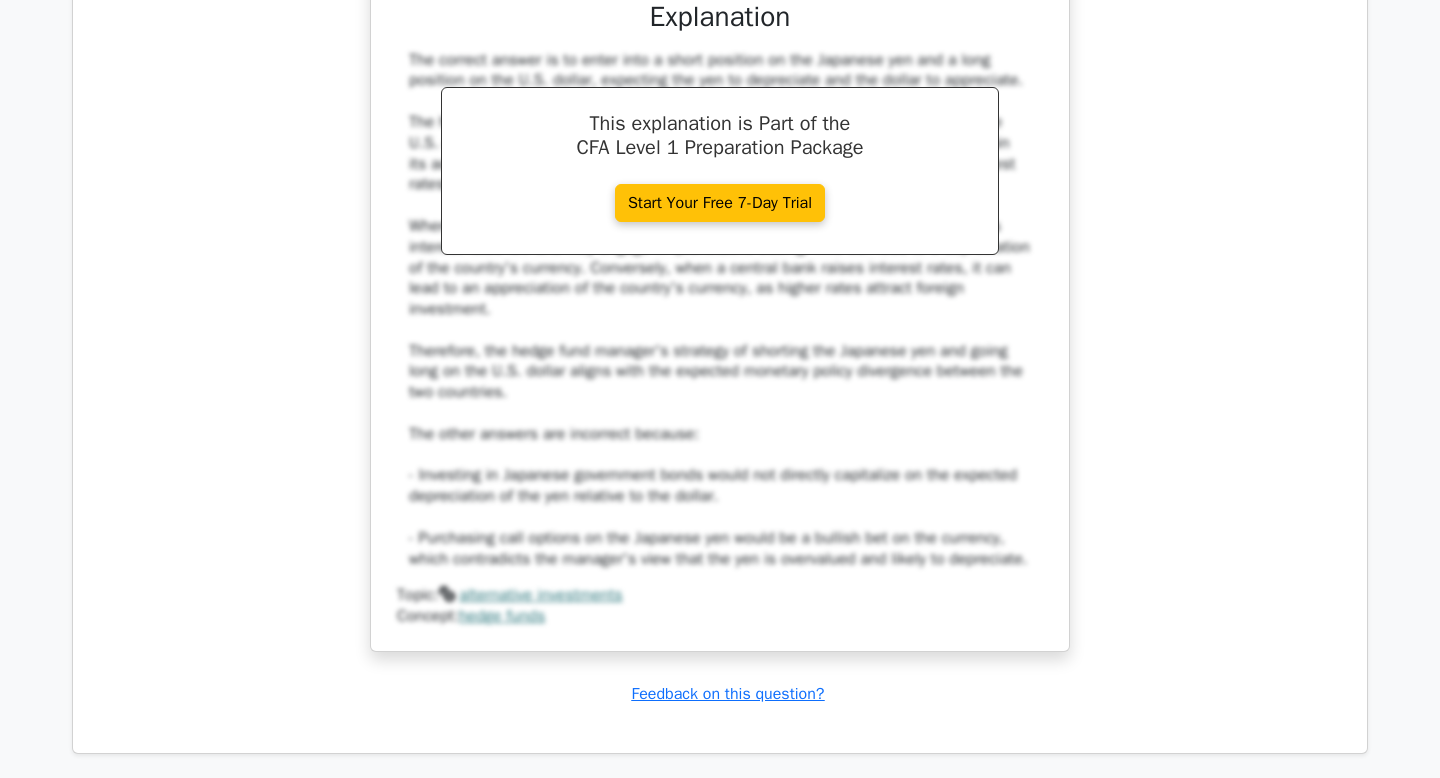 scroll, scrollTop: 5129, scrollLeft: 0, axis: vertical 